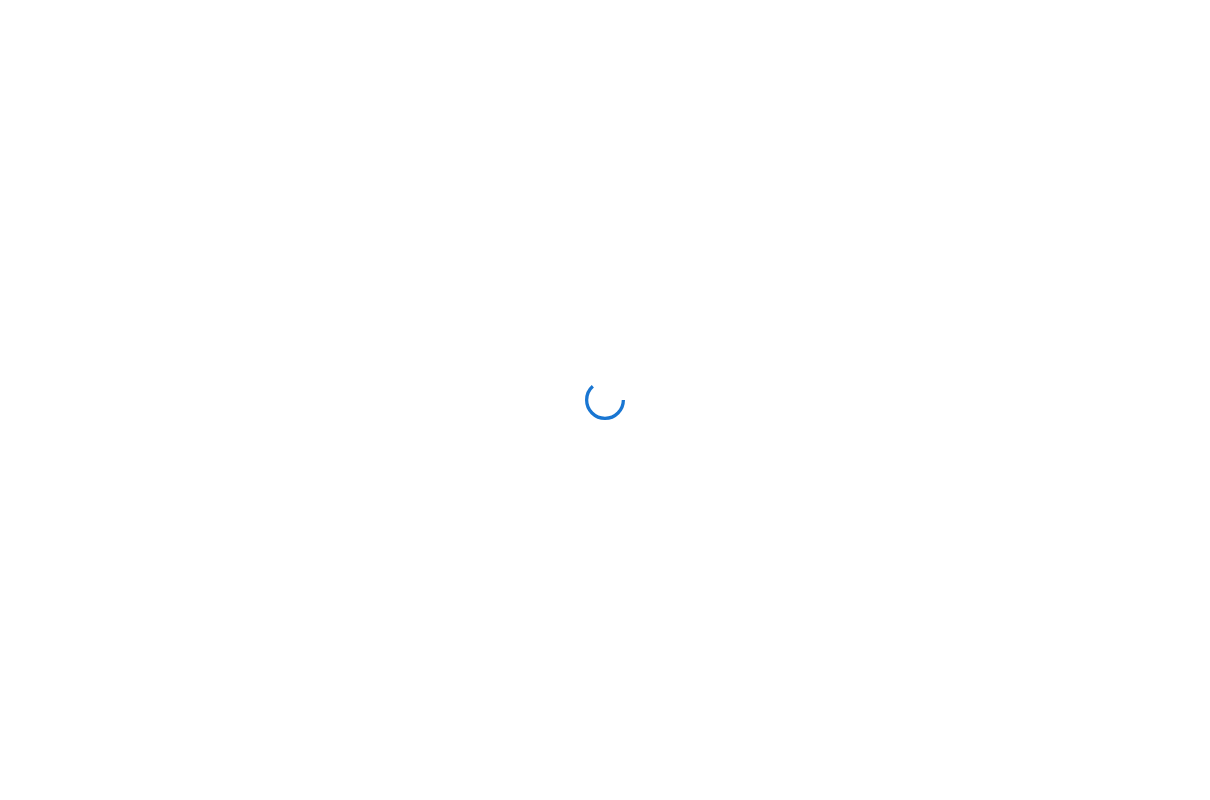 scroll, scrollTop: 0, scrollLeft: 0, axis: both 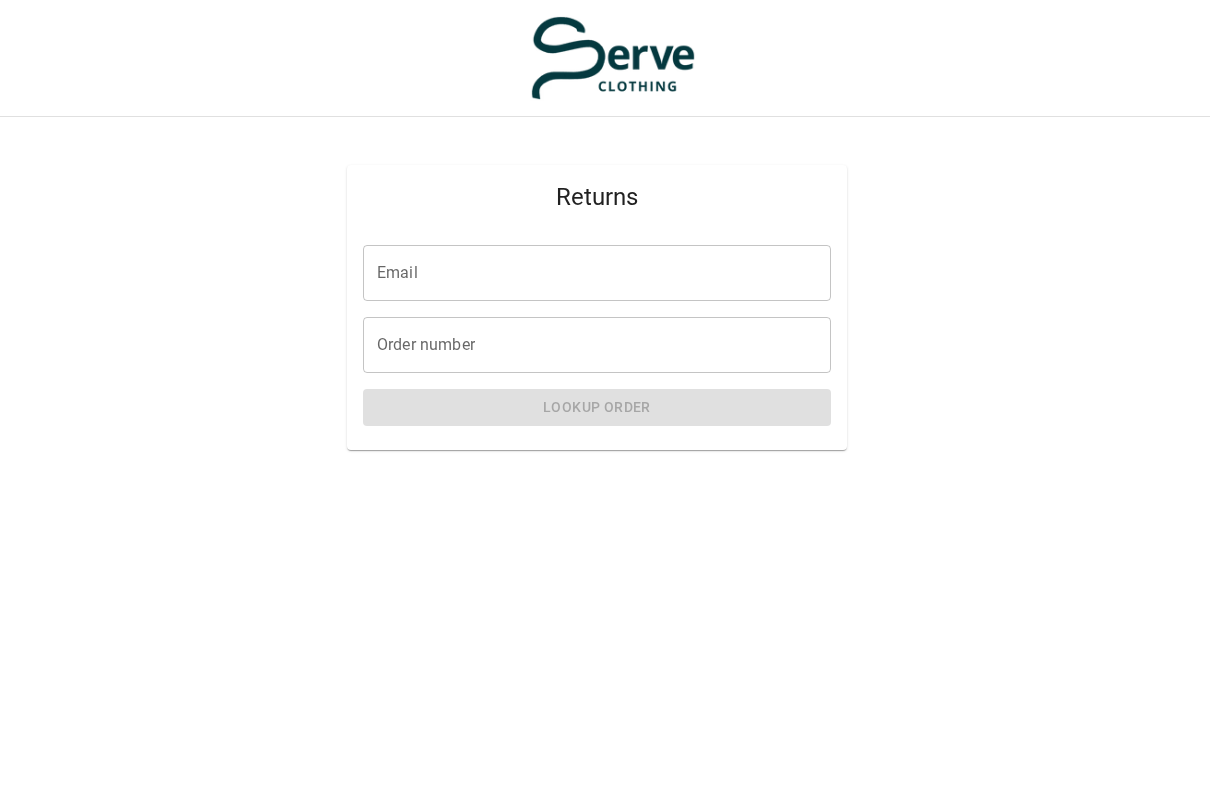 click on "Email" at bounding box center (597, 273) 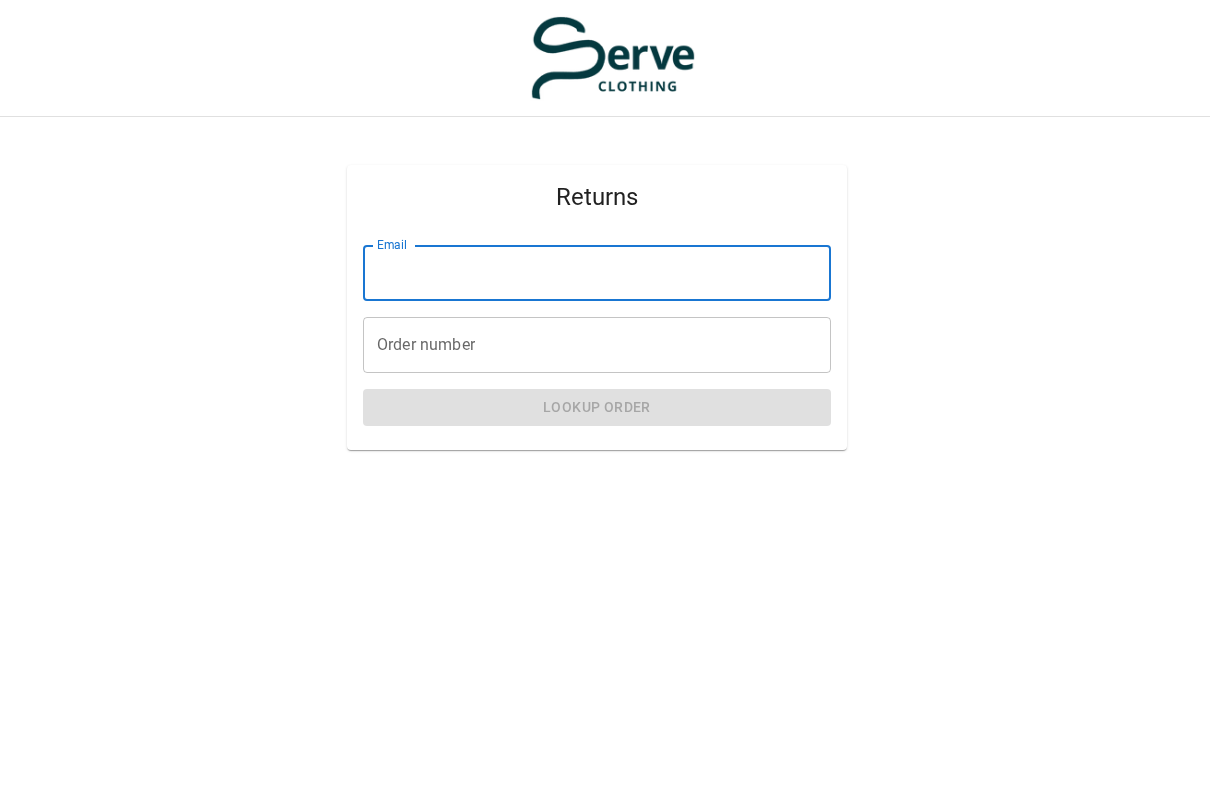 type on "**********" 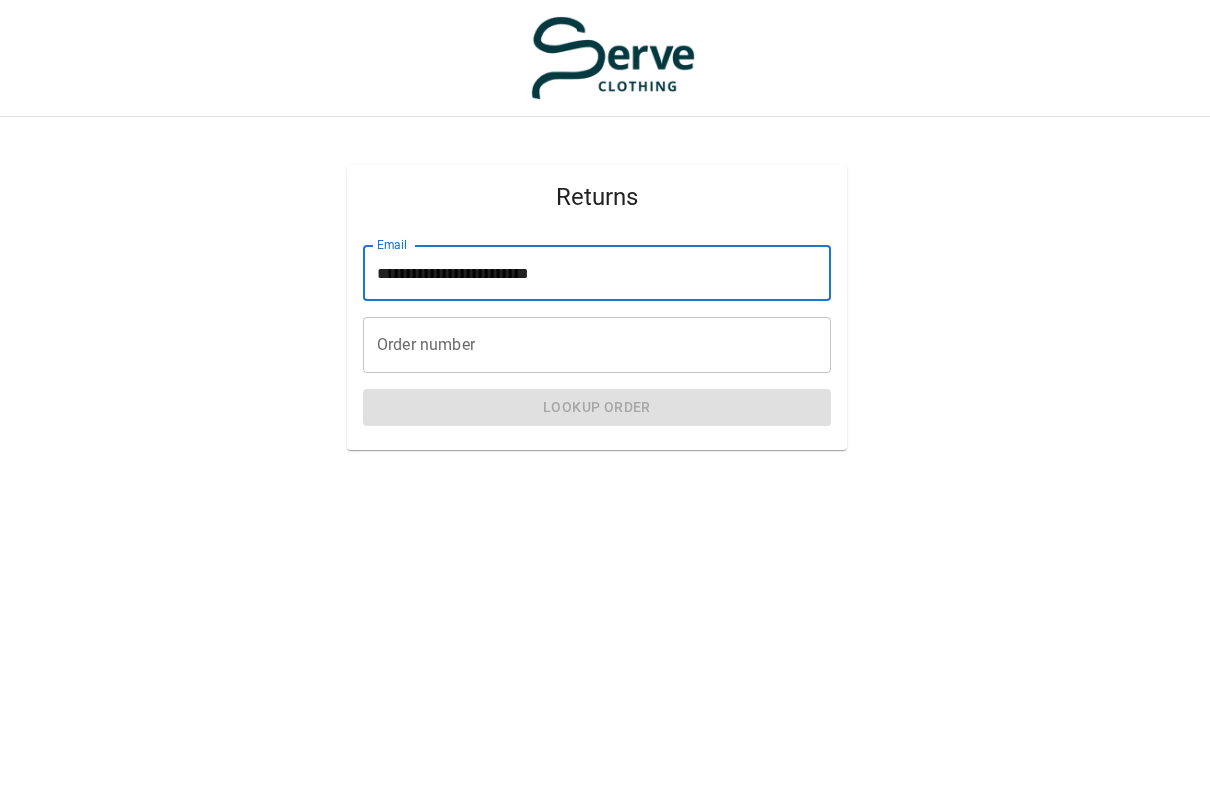 click on "Order number" at bounding box center (597, 345) 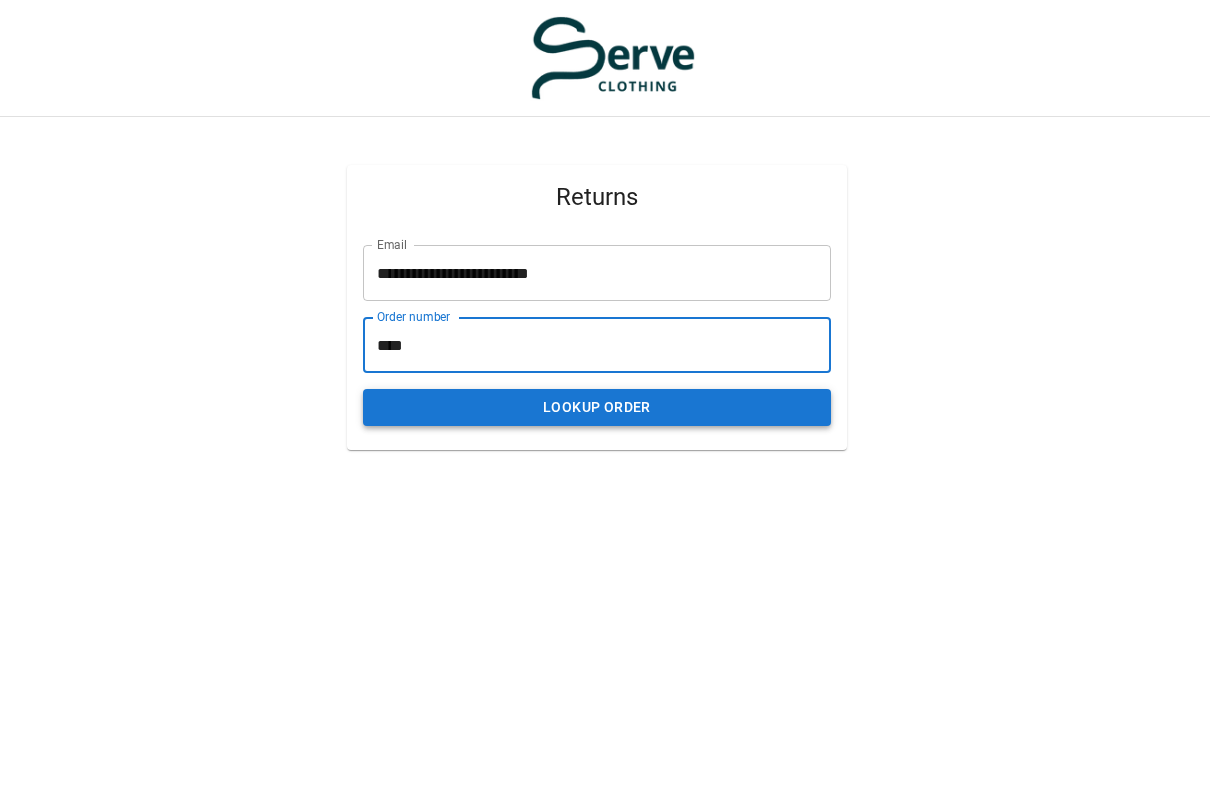 type on "****" 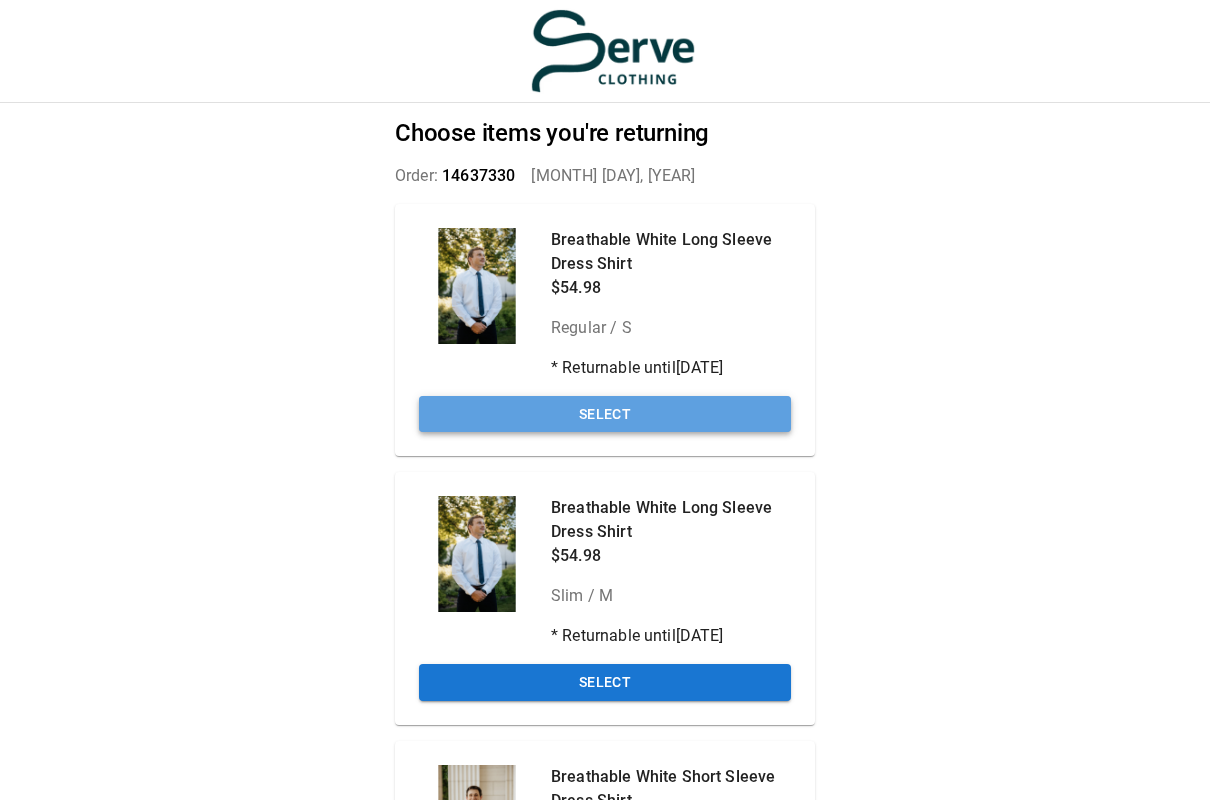 click on "Select" at bounding box center (605, 414) 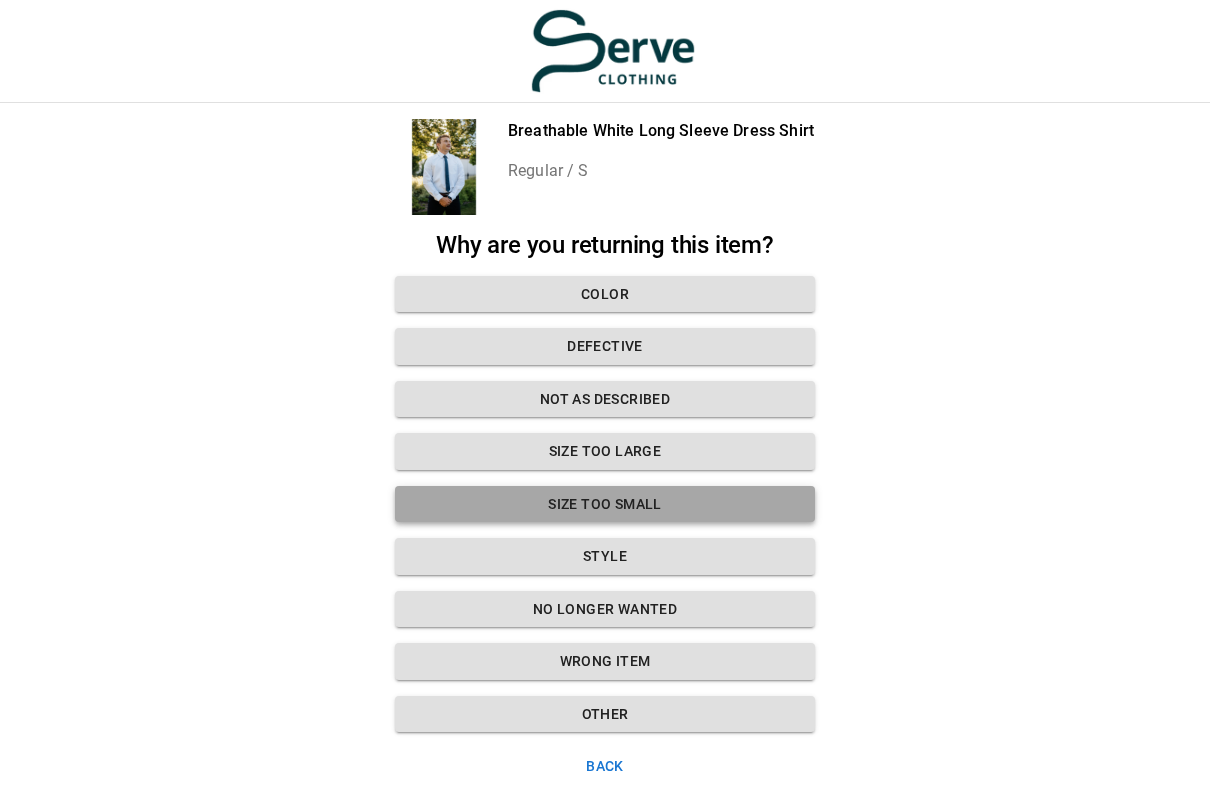 click on "Size too small" at bounding box center [605, 504] 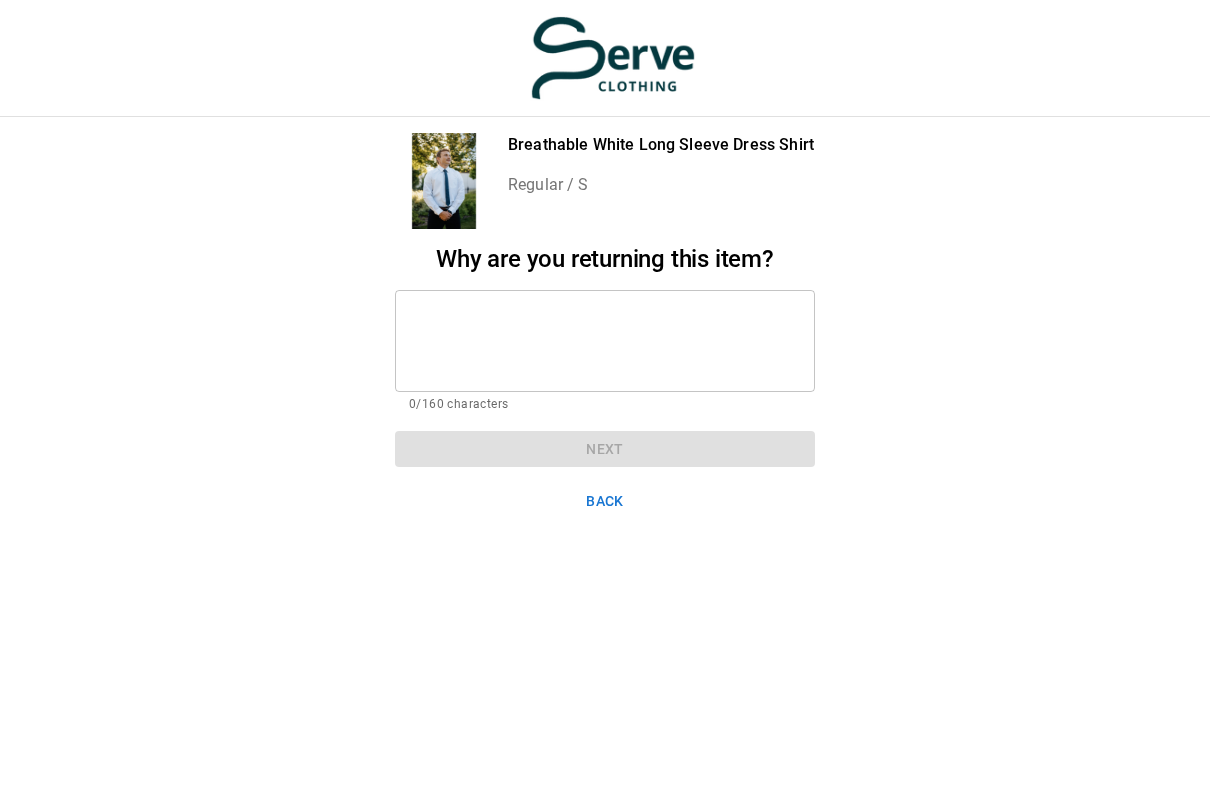 click at bounding box center [605, 340] 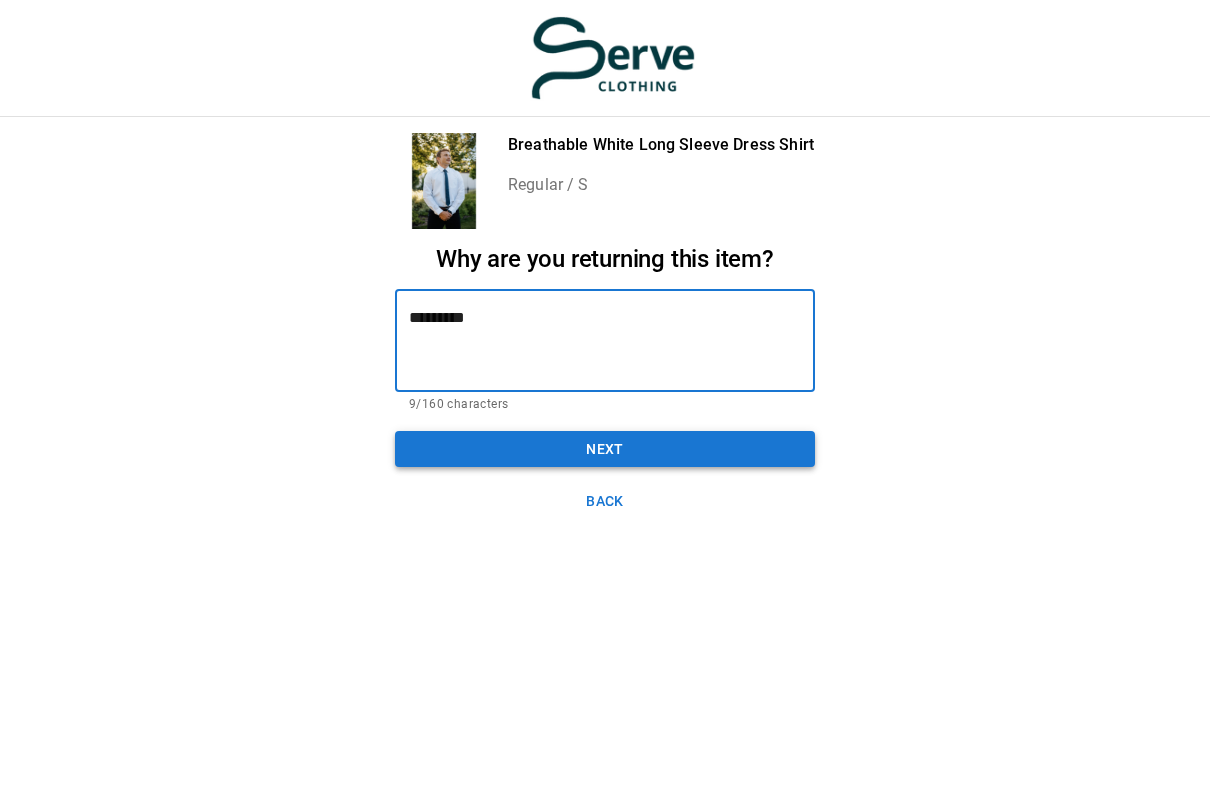 type on "*********" 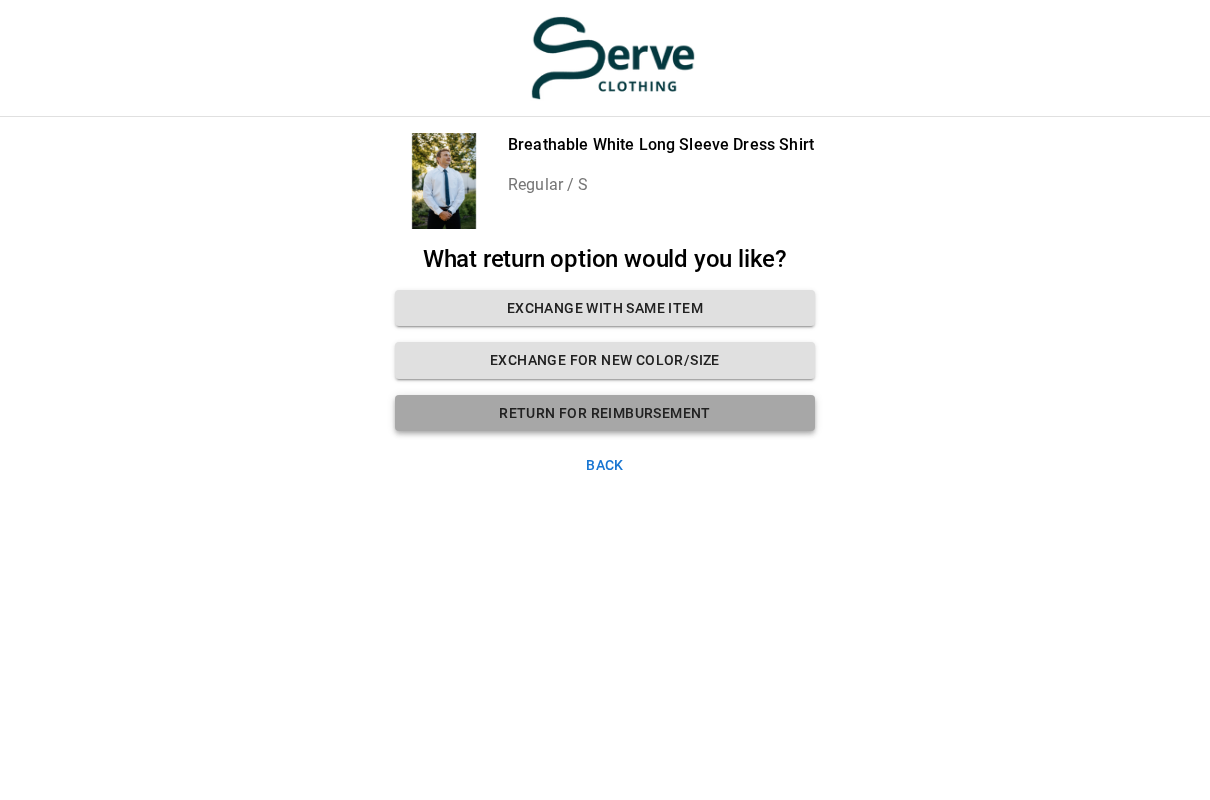 click on "Return for Reimbursement" at bounding box center [605, 413] 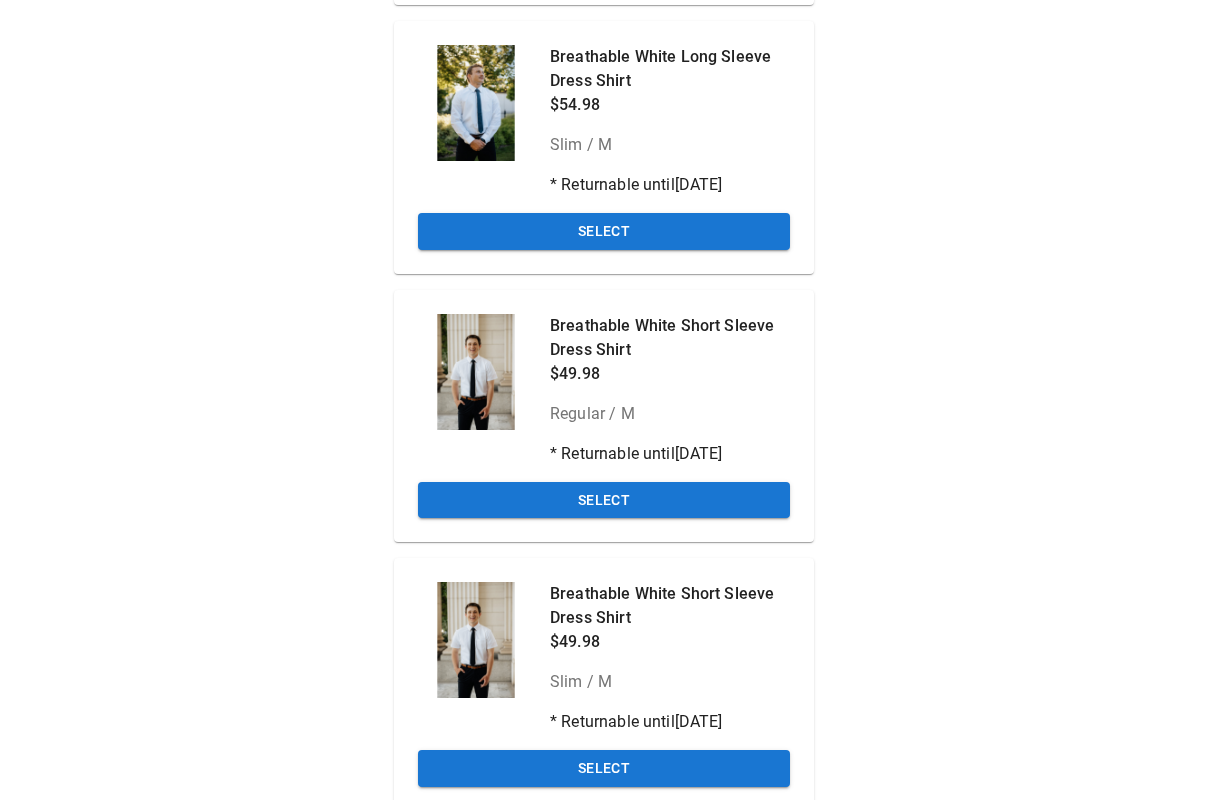 scroll, scrollTop: 501, scrollLeft: 2, axis: both 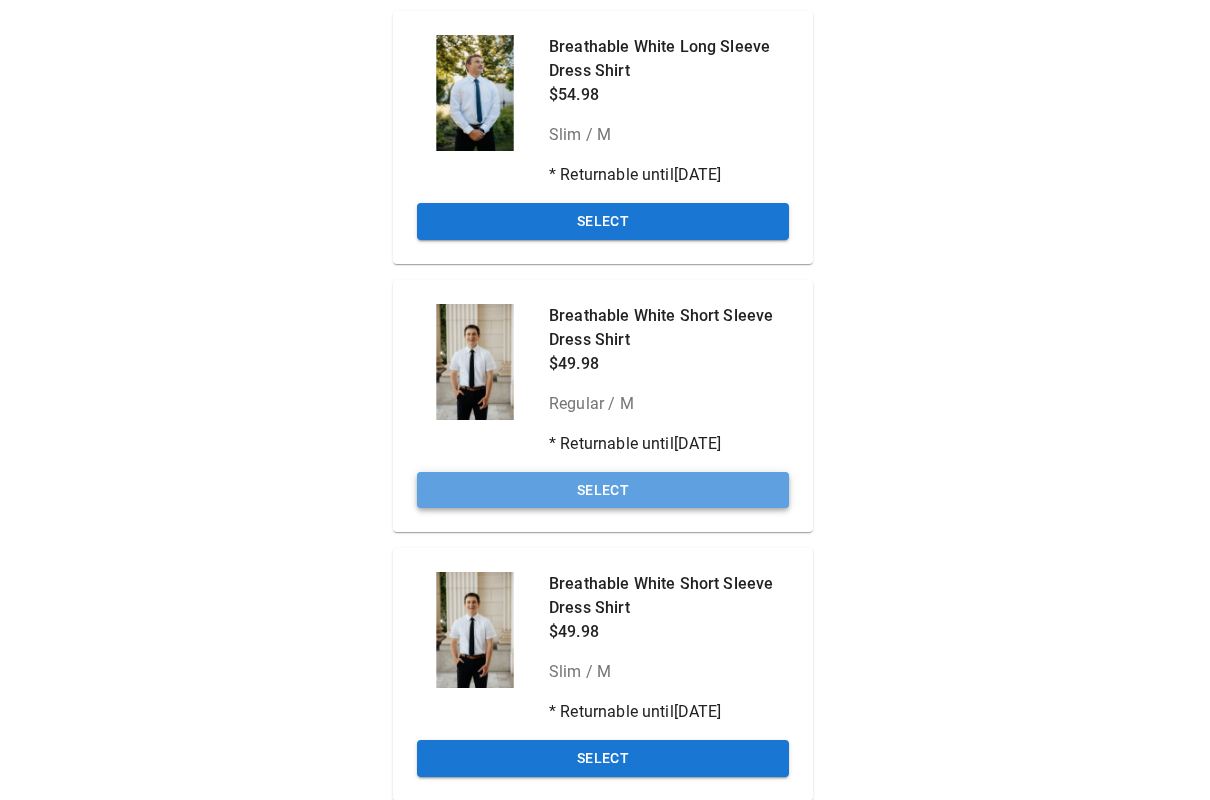 click on "Select" at bounding box center (603, 490) 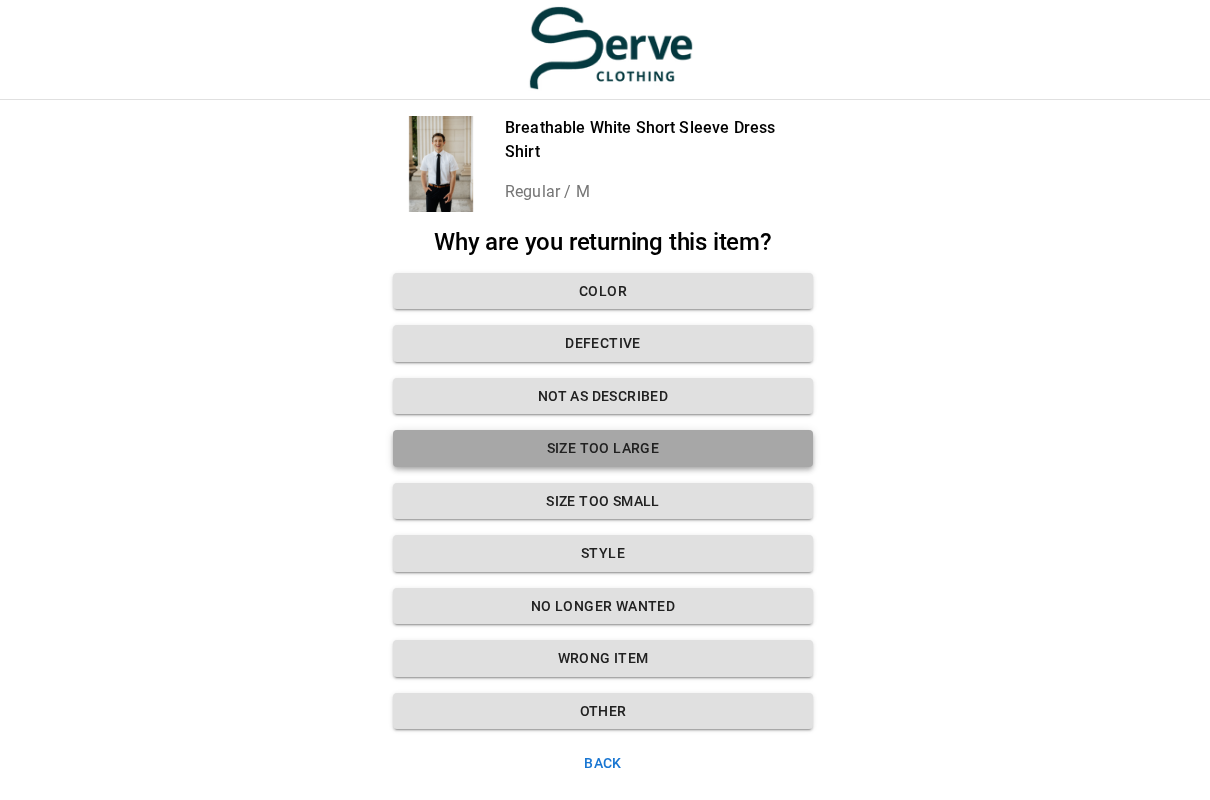 click on "Size too large" at bounding box center (603, 448) 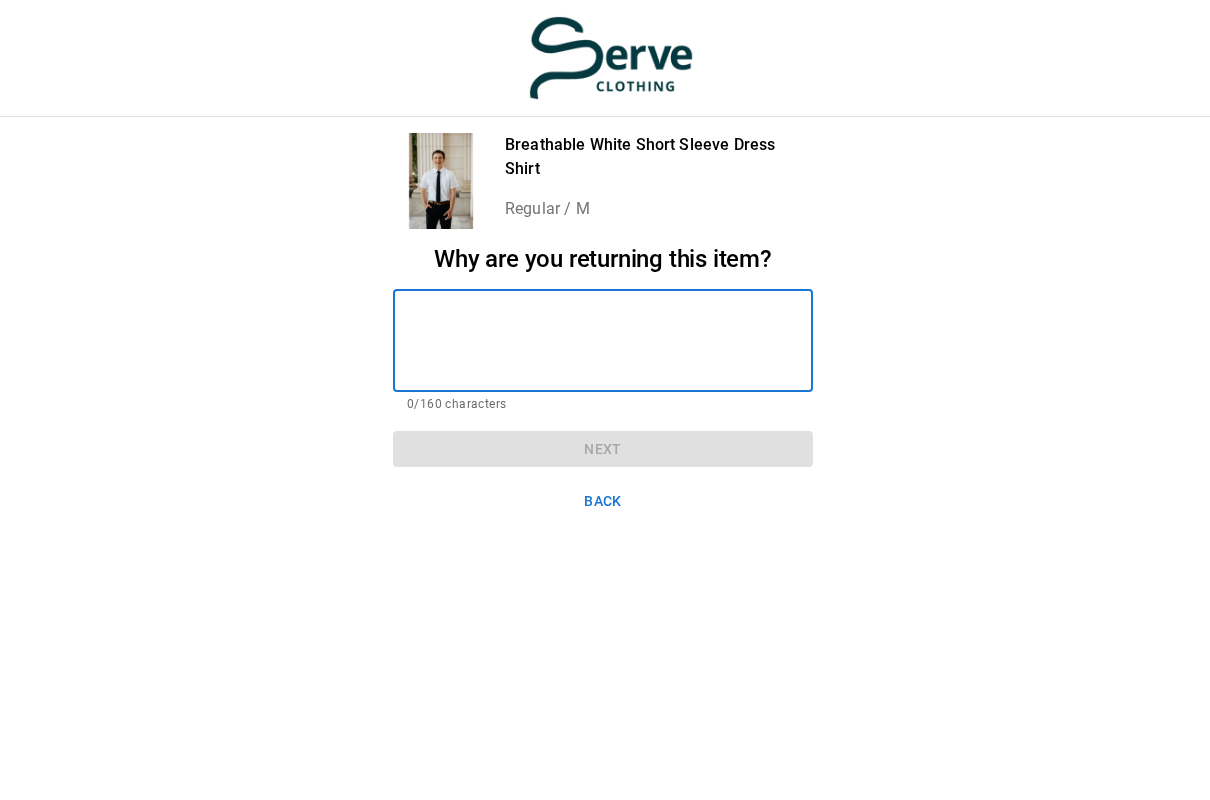 click at bounding box center (603, 340) 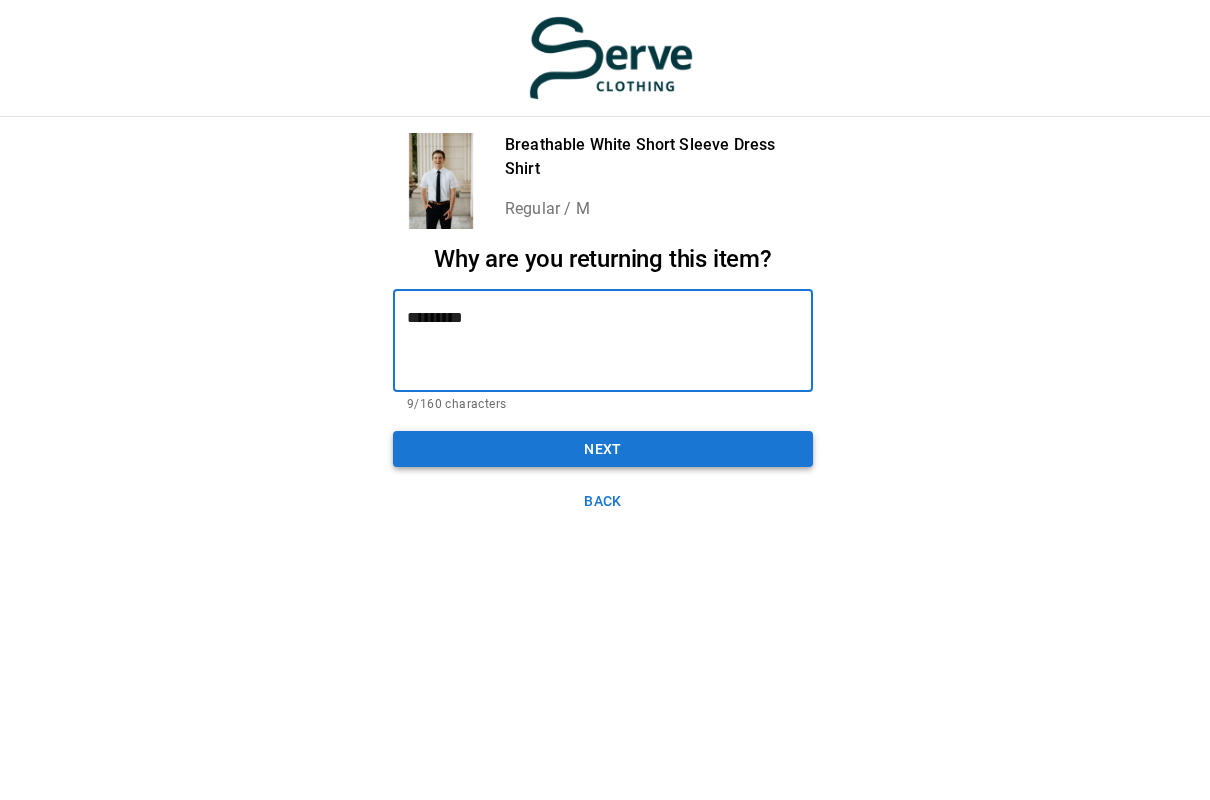 type on "*********" 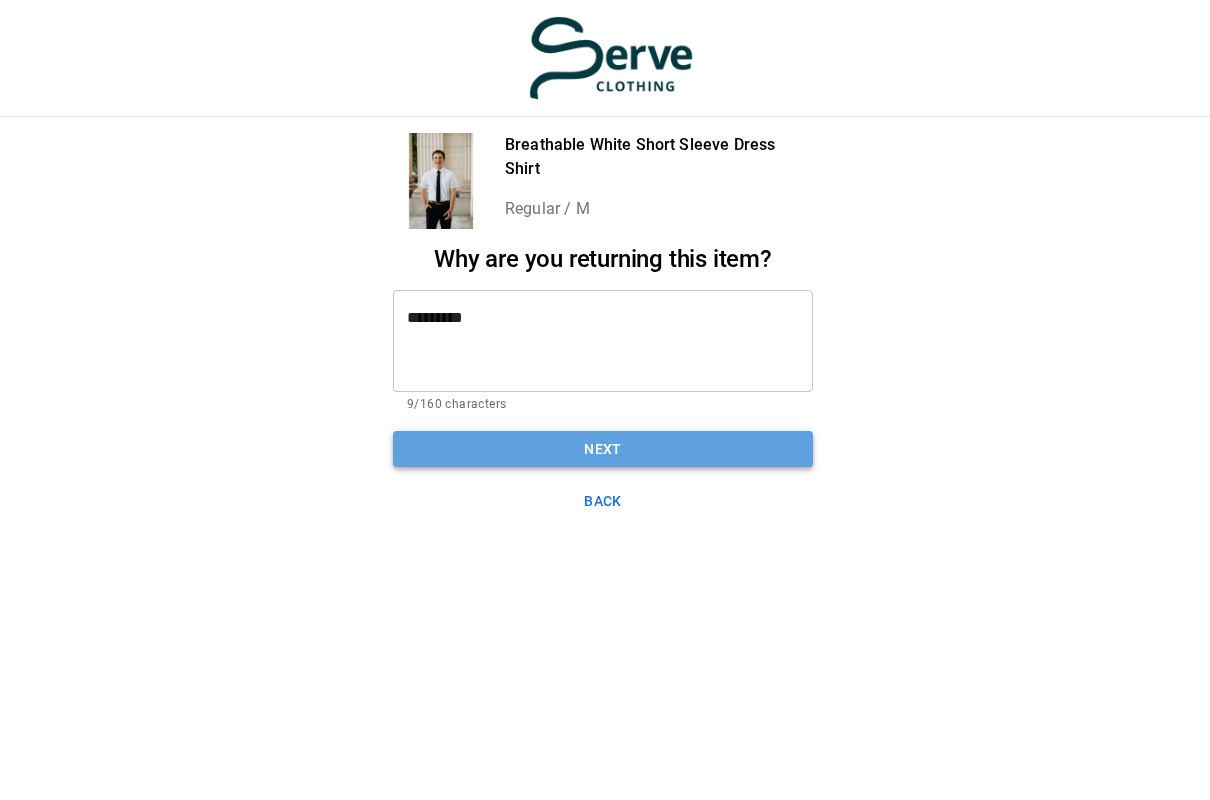 click on "Next" at bounding box center [603, 449] 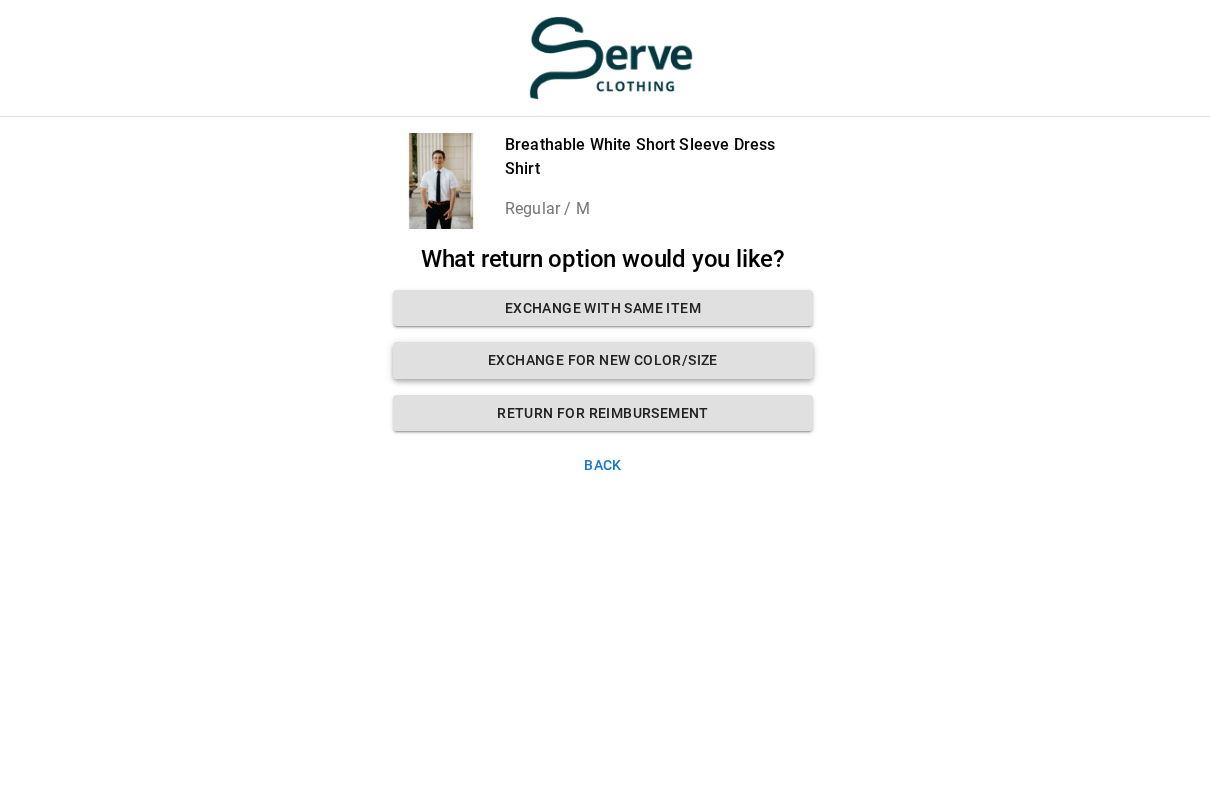 click on "Exchange for new color/size" at bounding box center (603, 360) 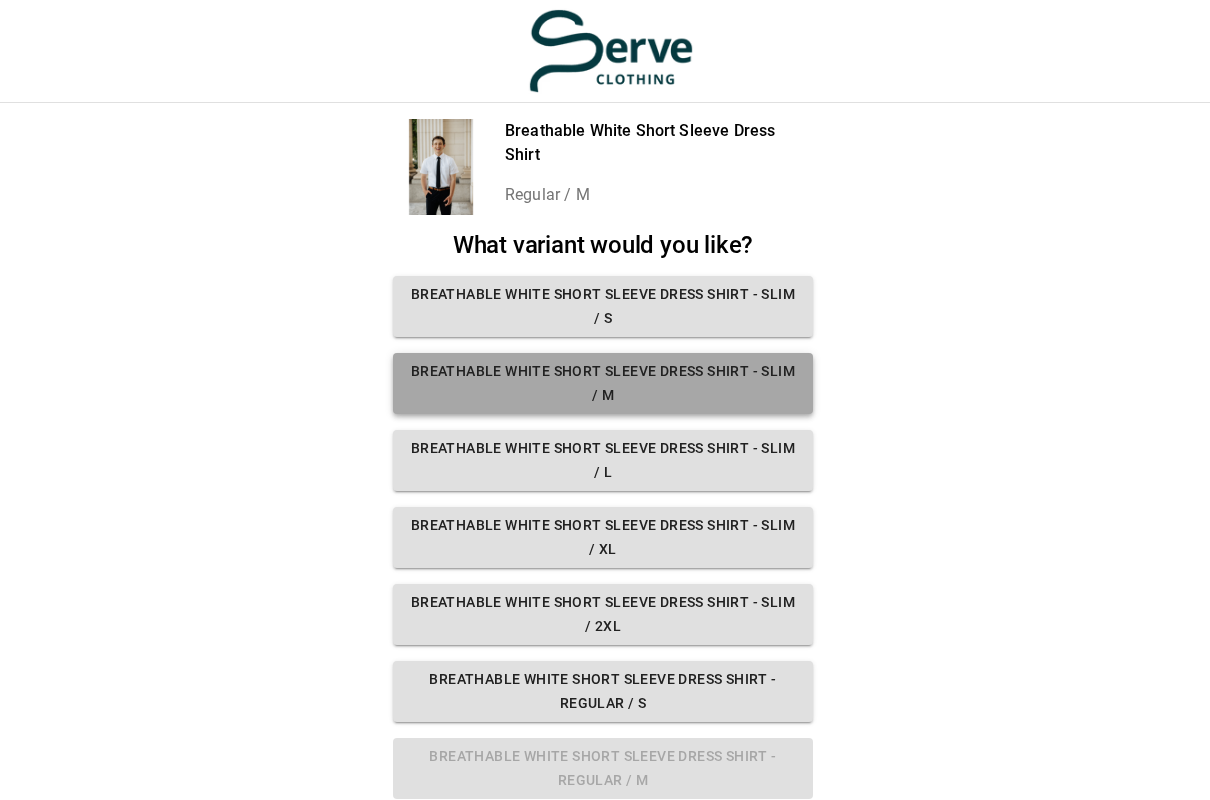 click on "Breathable White Short Sleeve Dress Shirt - Slim / M" at bounding box center [603, 383] 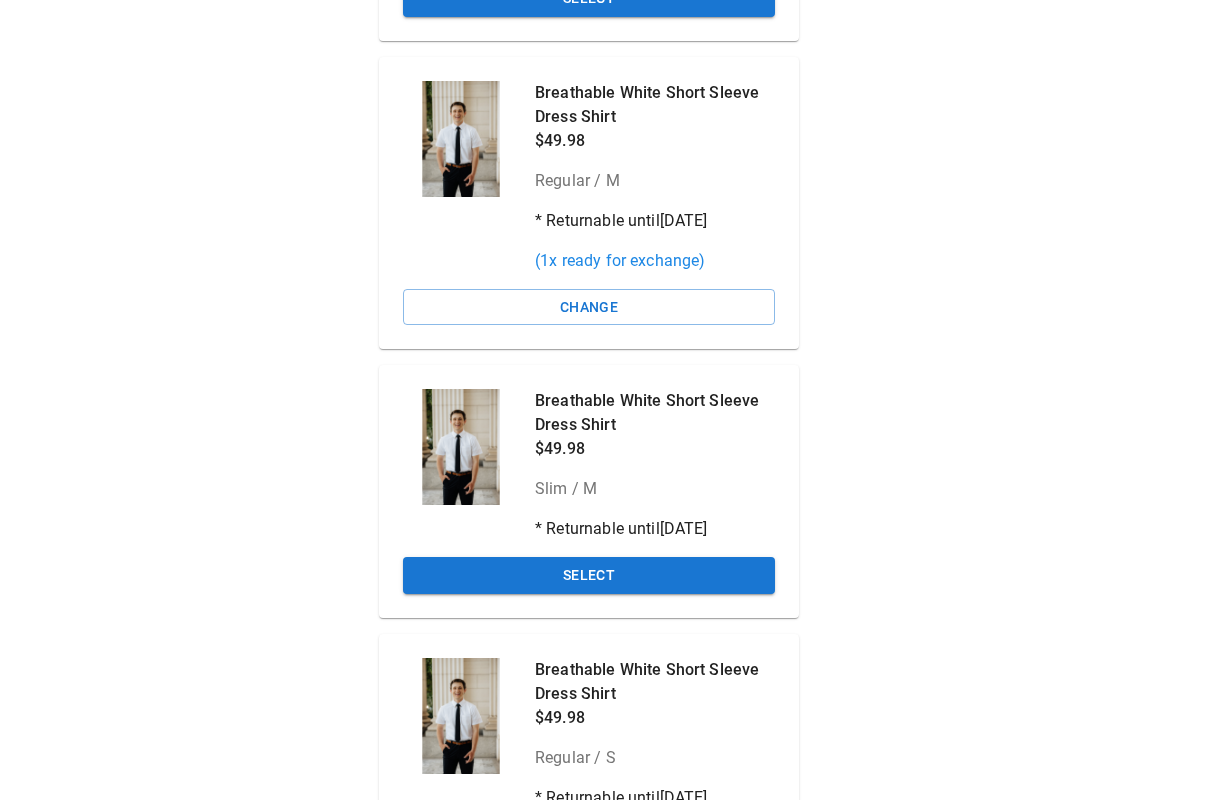 scroll, scrollTop: 724, scrollLeft: 16, axis: both 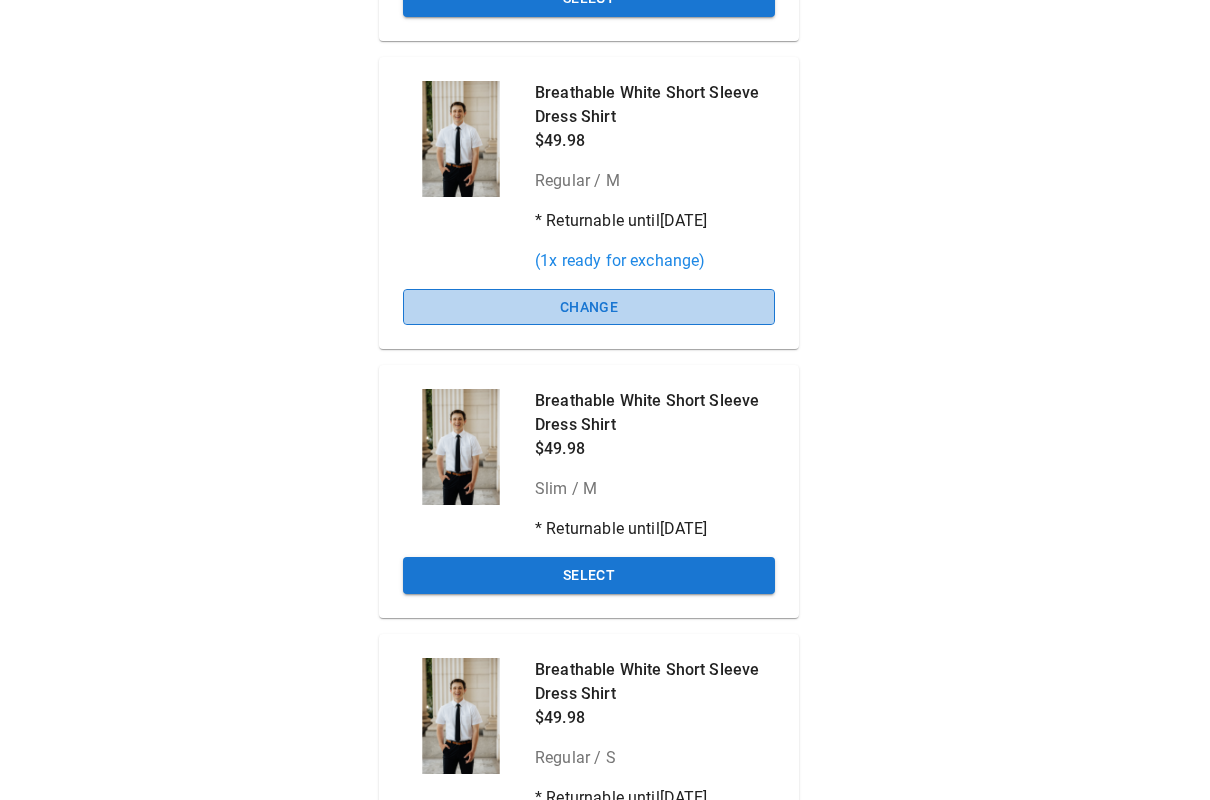 click on "Change" at bounding box center (589, 307) 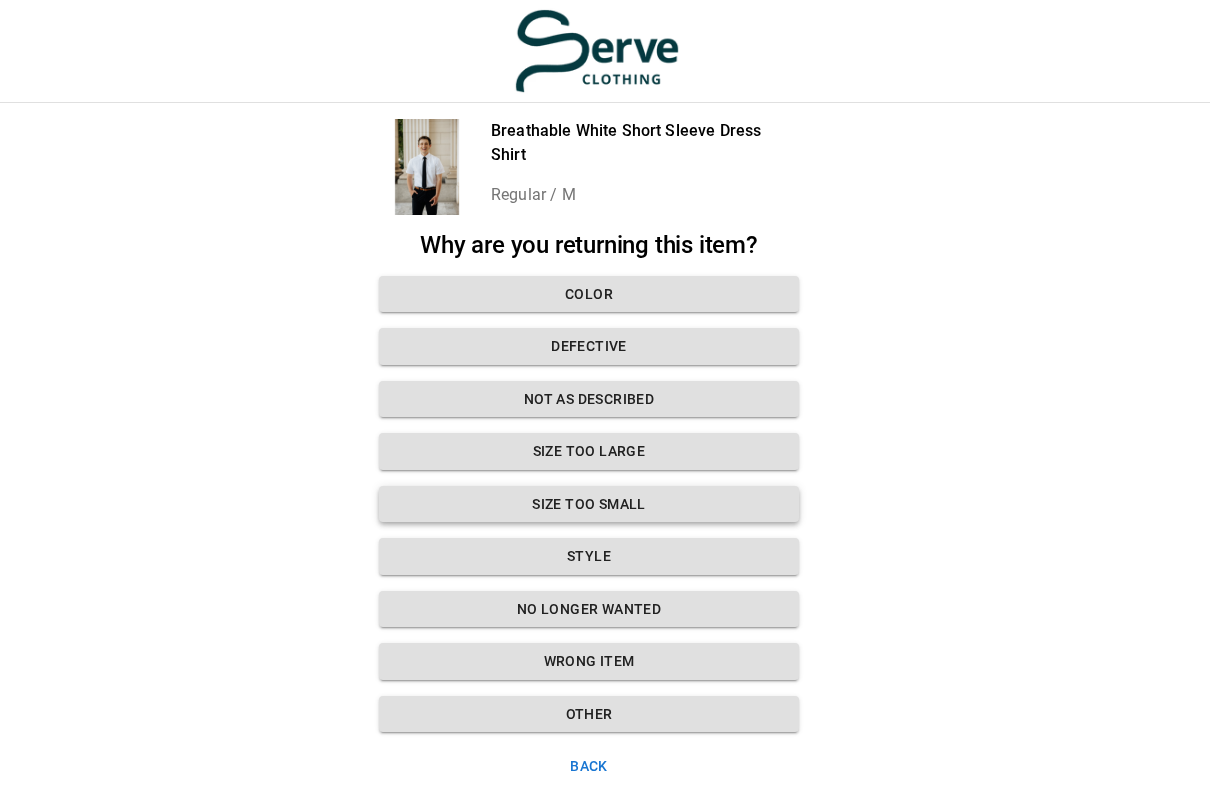 scroll, scrollTop: 0, scrollLeft: 16, axis: horizontal 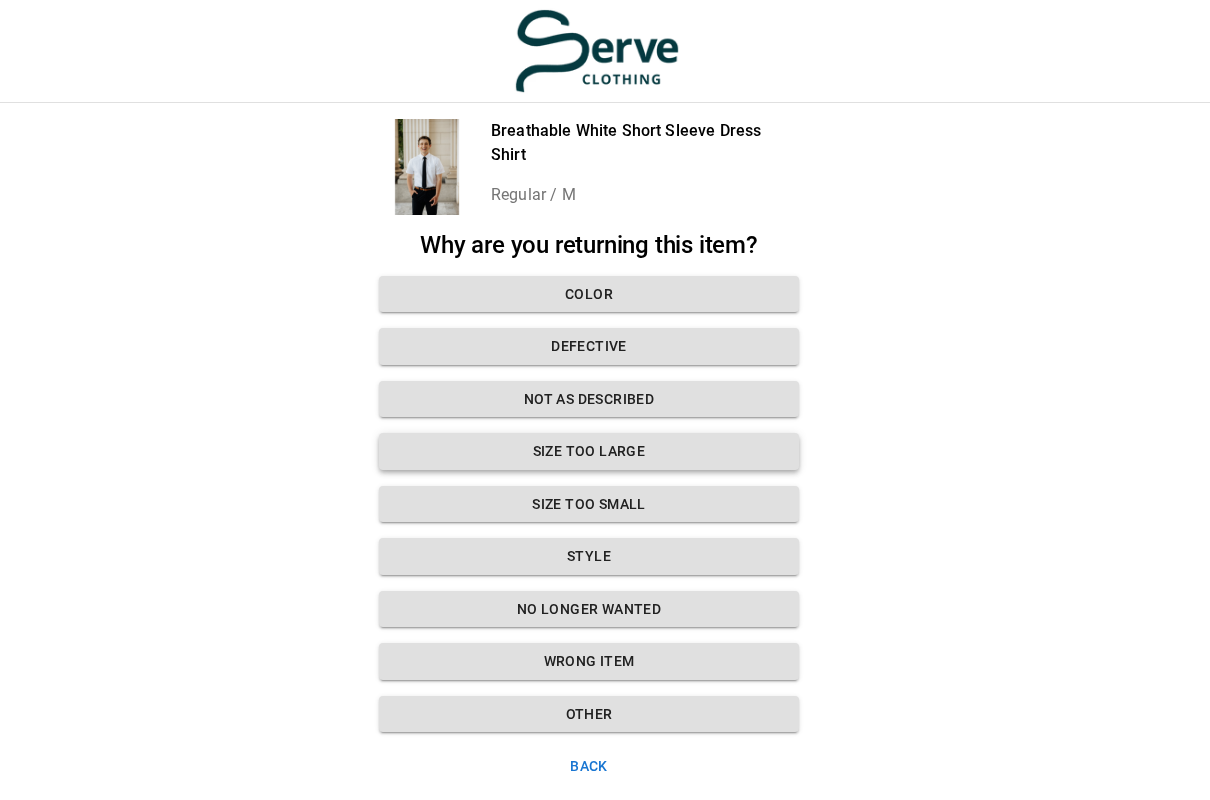 click on "Size too large" at bounding box center [589, 451] 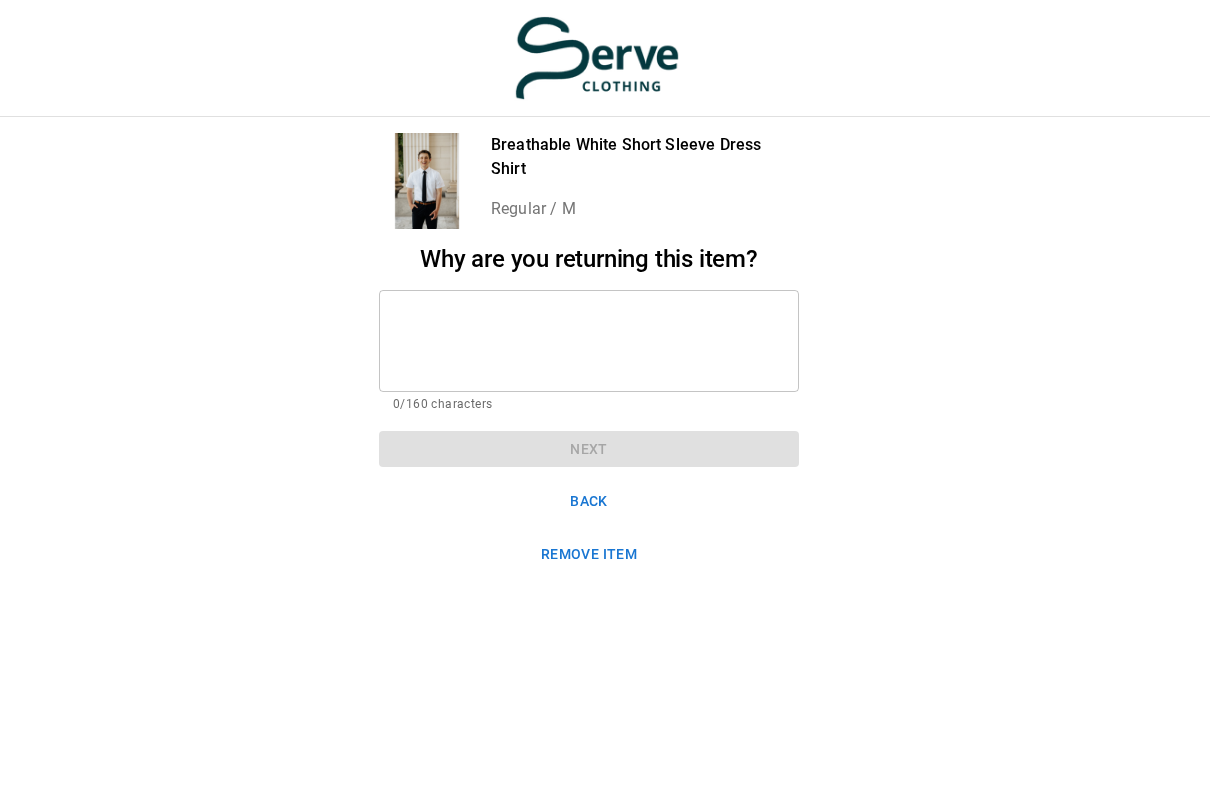 click at bounding box center (589, 340) 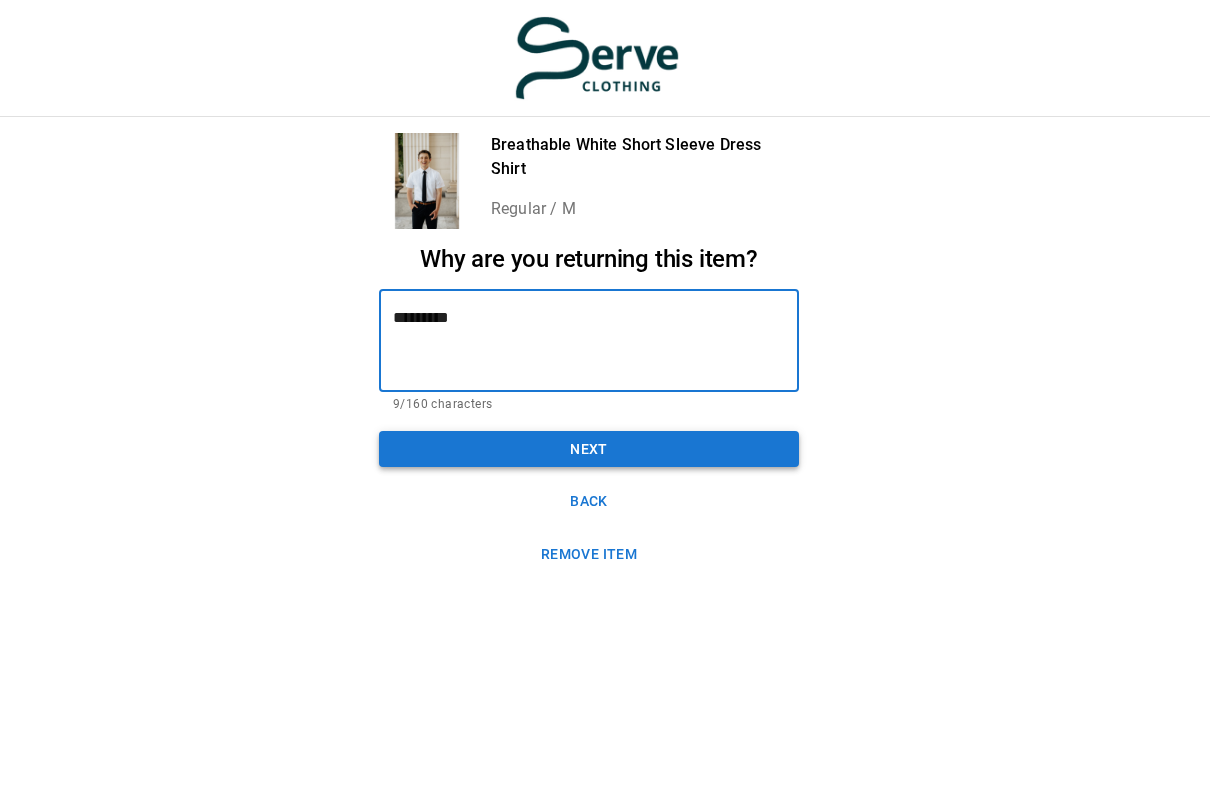 type on "*********" 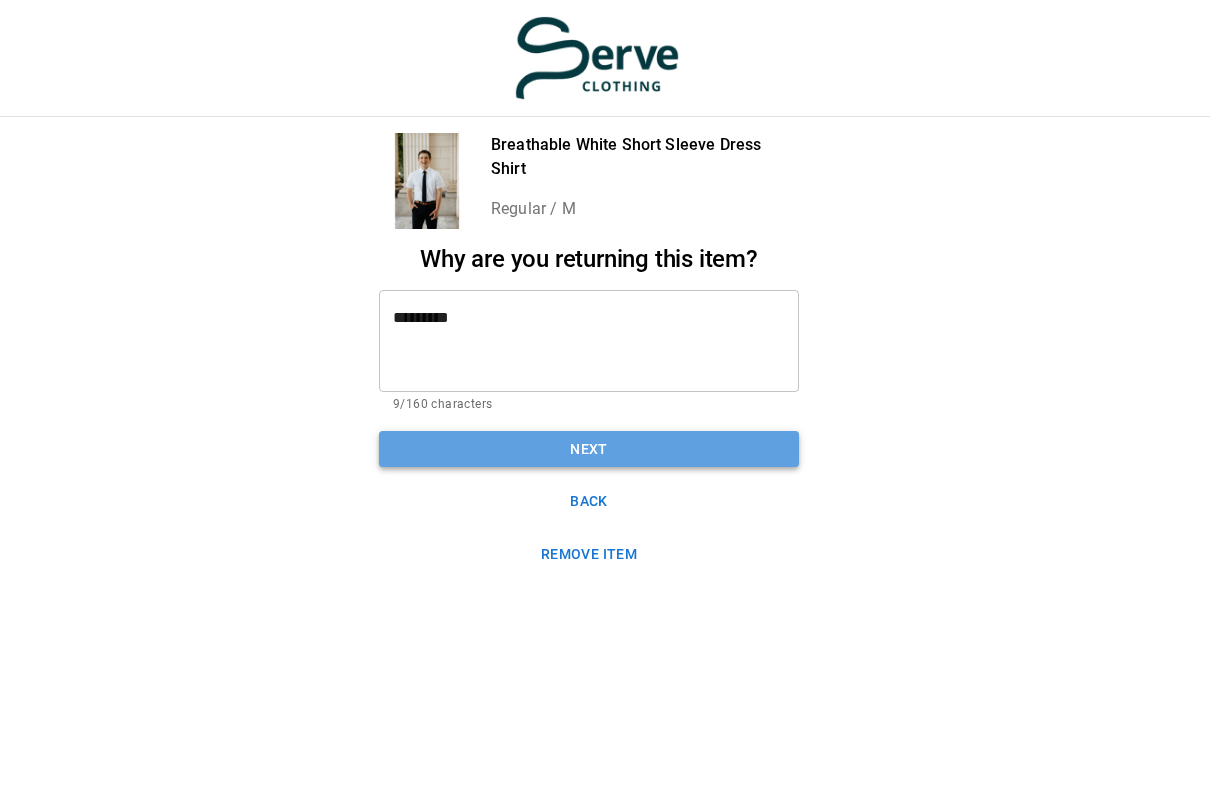 click on "Next" at bounding box center (589, 449) 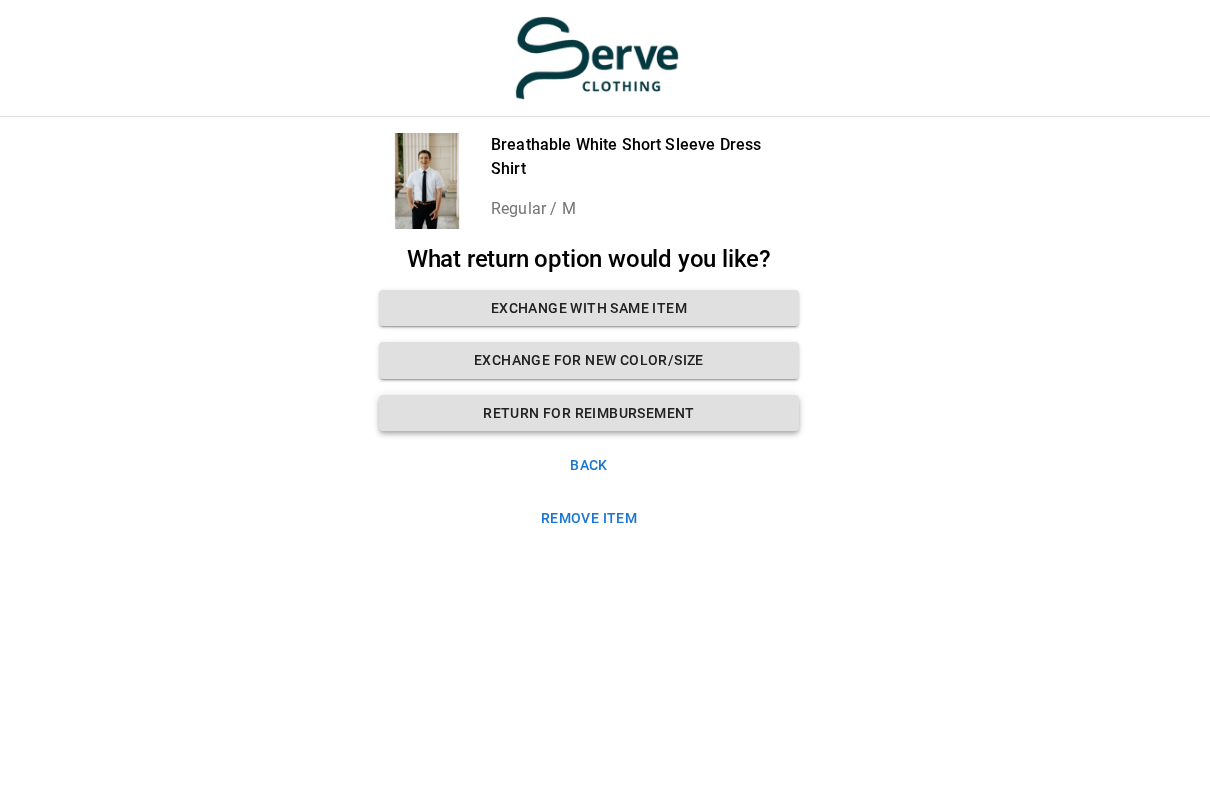 click on "Return for Reimbursement" at bounding box center (589, 413) 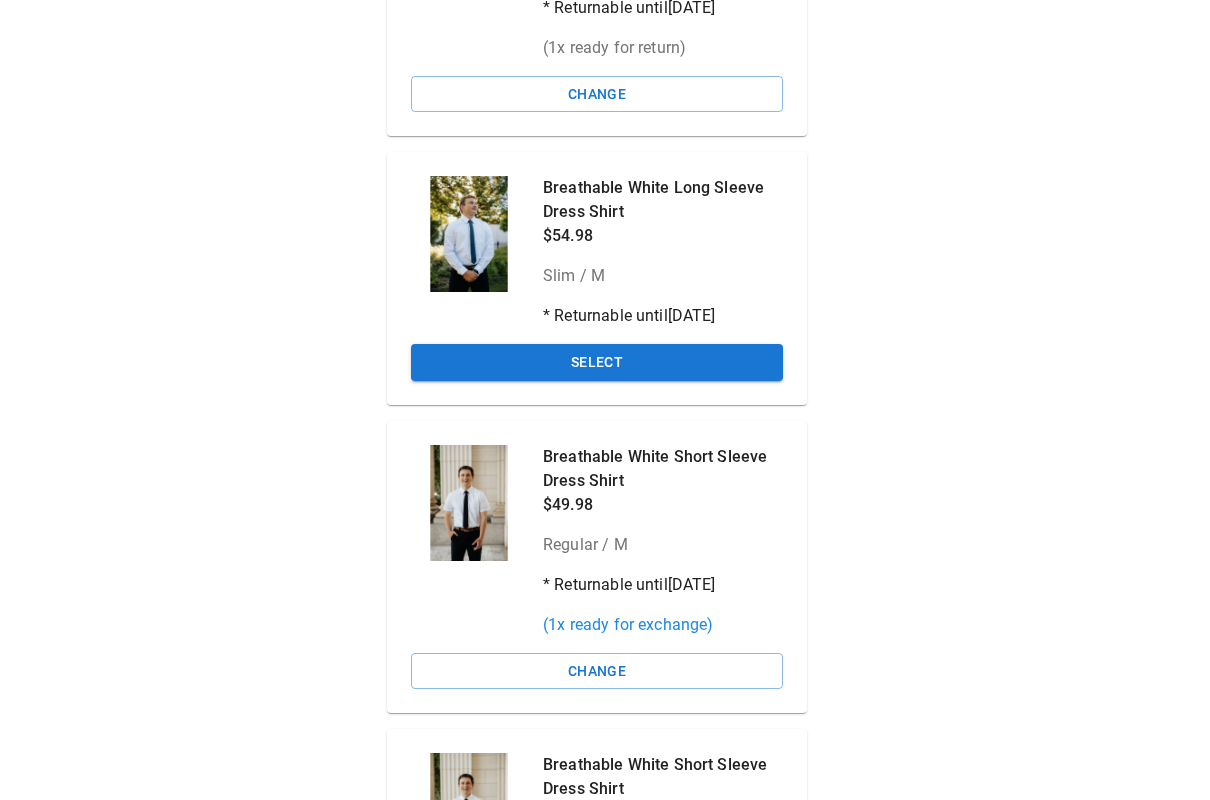 scroll, scrollTop: 384, scrollLeft: 8, axis: both 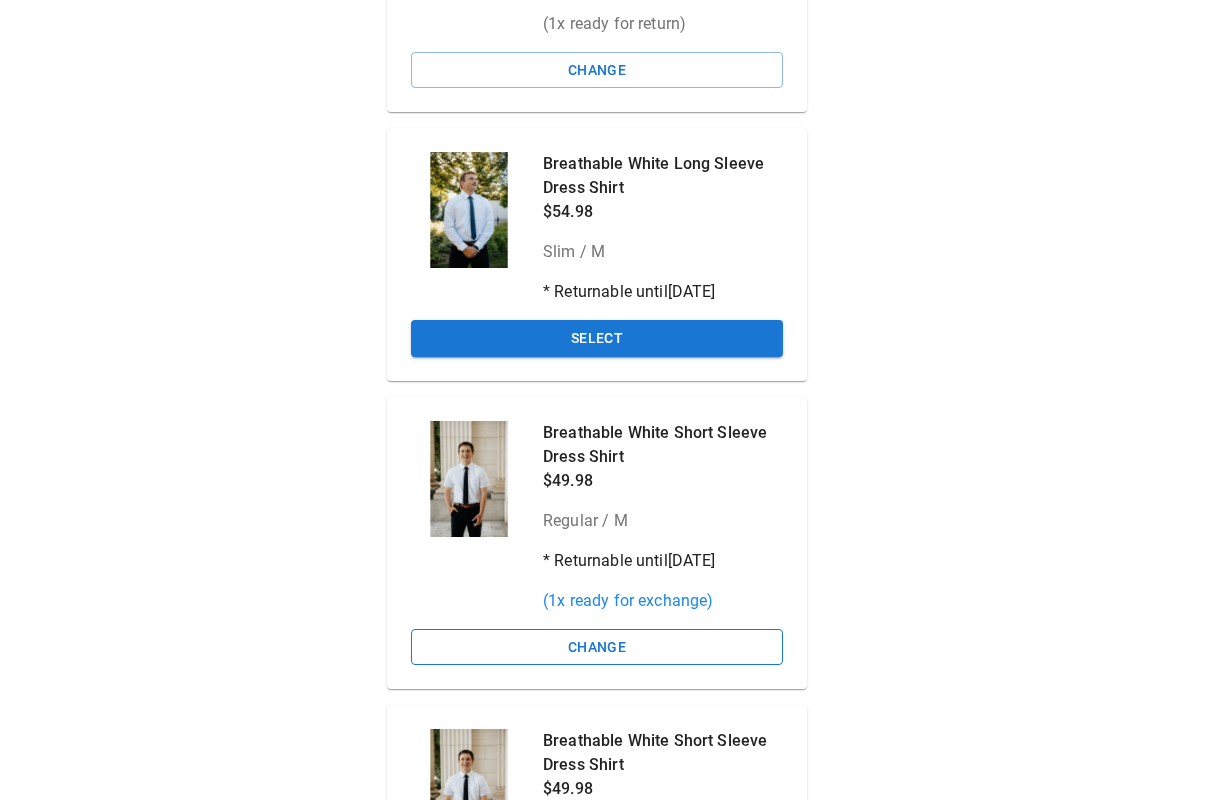 click on "Change" at bounding box center [597, 647] 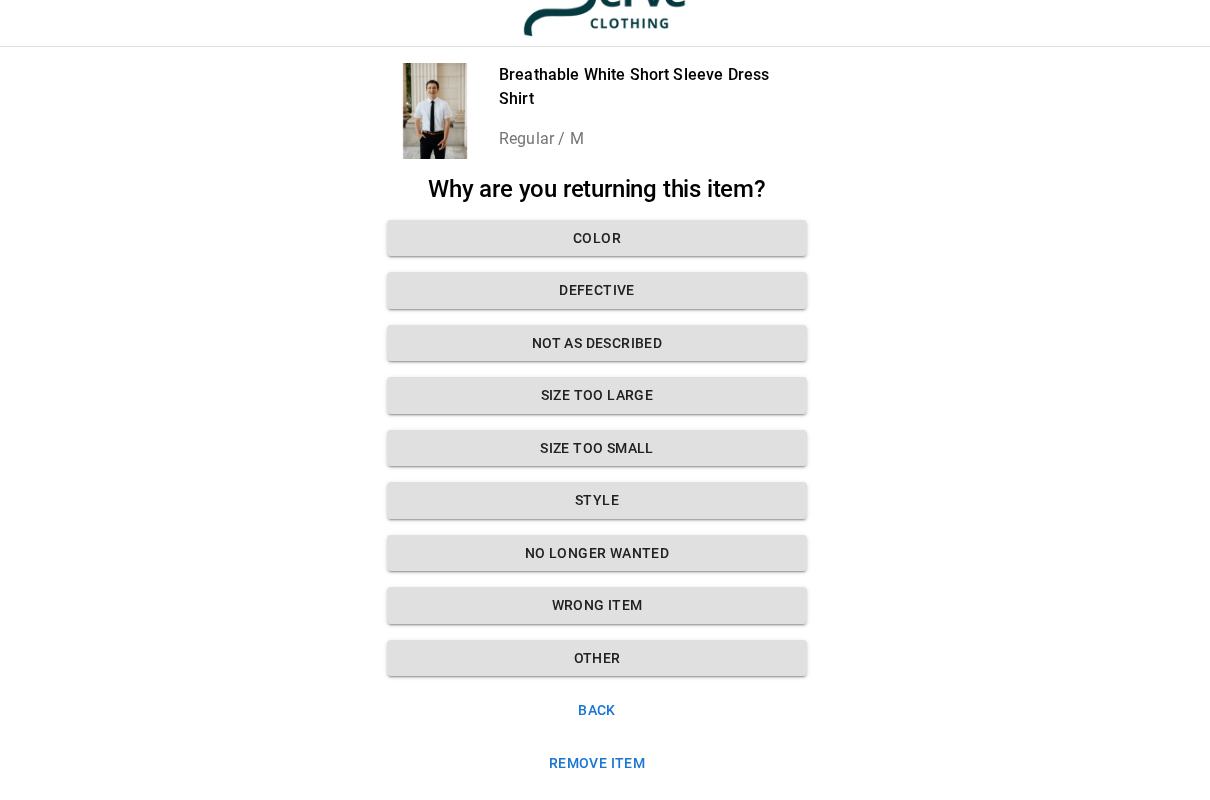 scroll, scrollTop: 55, scrollLeft: 8, axis: both 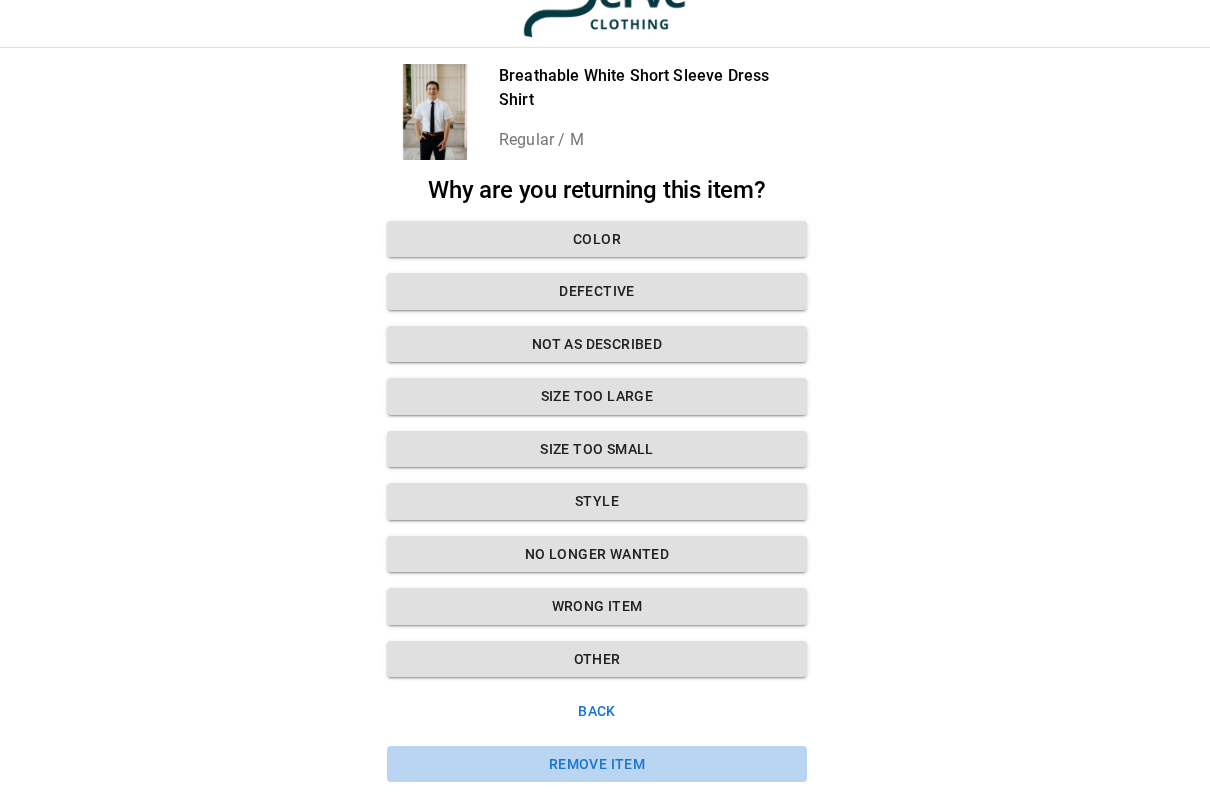 click on "Remove item" at bounding box center (597, 764) 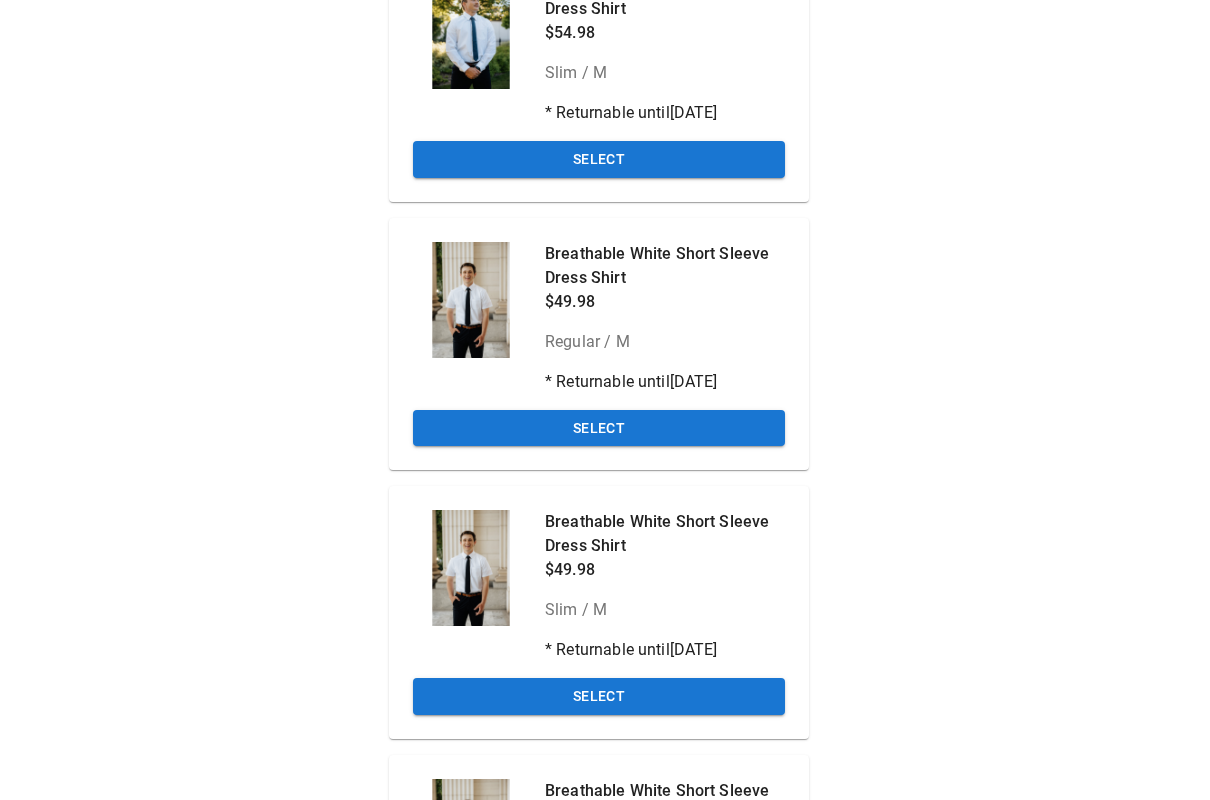 scroll, scrollTop: 580, scrollLeft: 6, axis: both 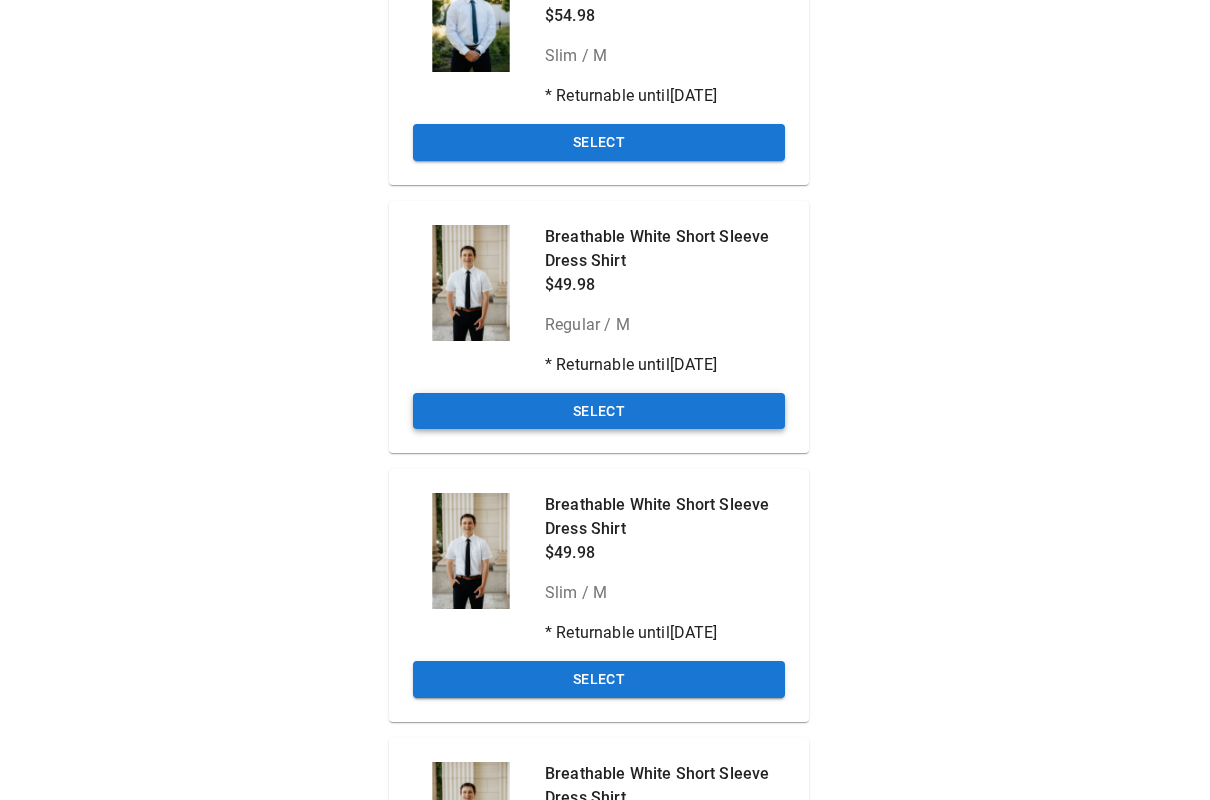 click on "Select" at bounding box center (599, 411) 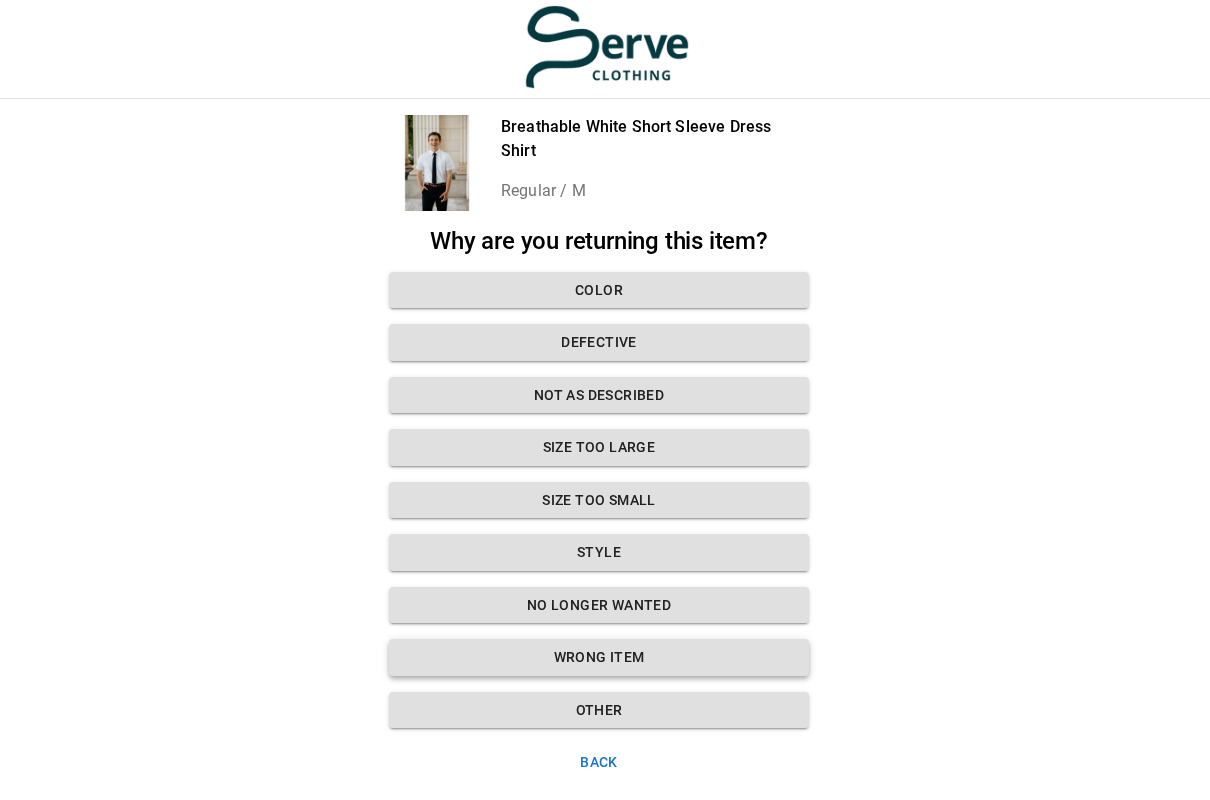 scroll, scrollTop: 3, scrollLeft: 6, axis: both 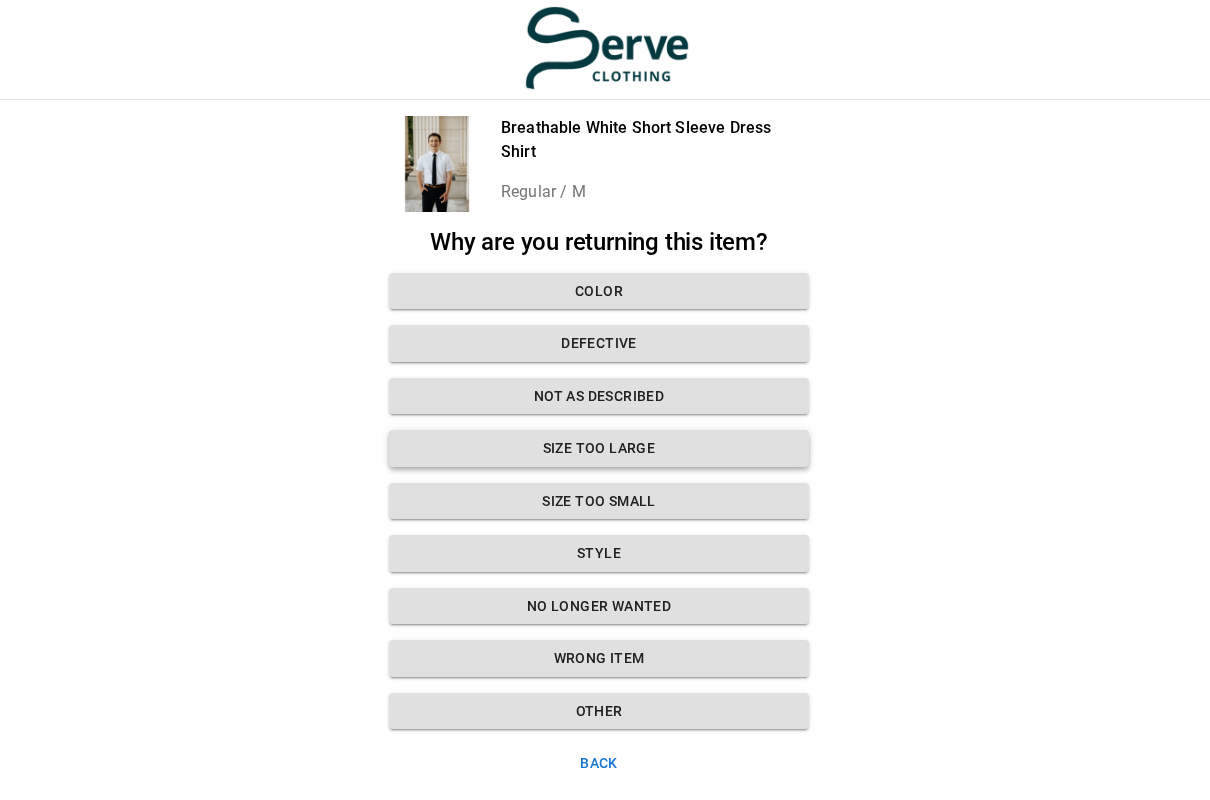 click on "Size too large" at bounding box center (599, 448) 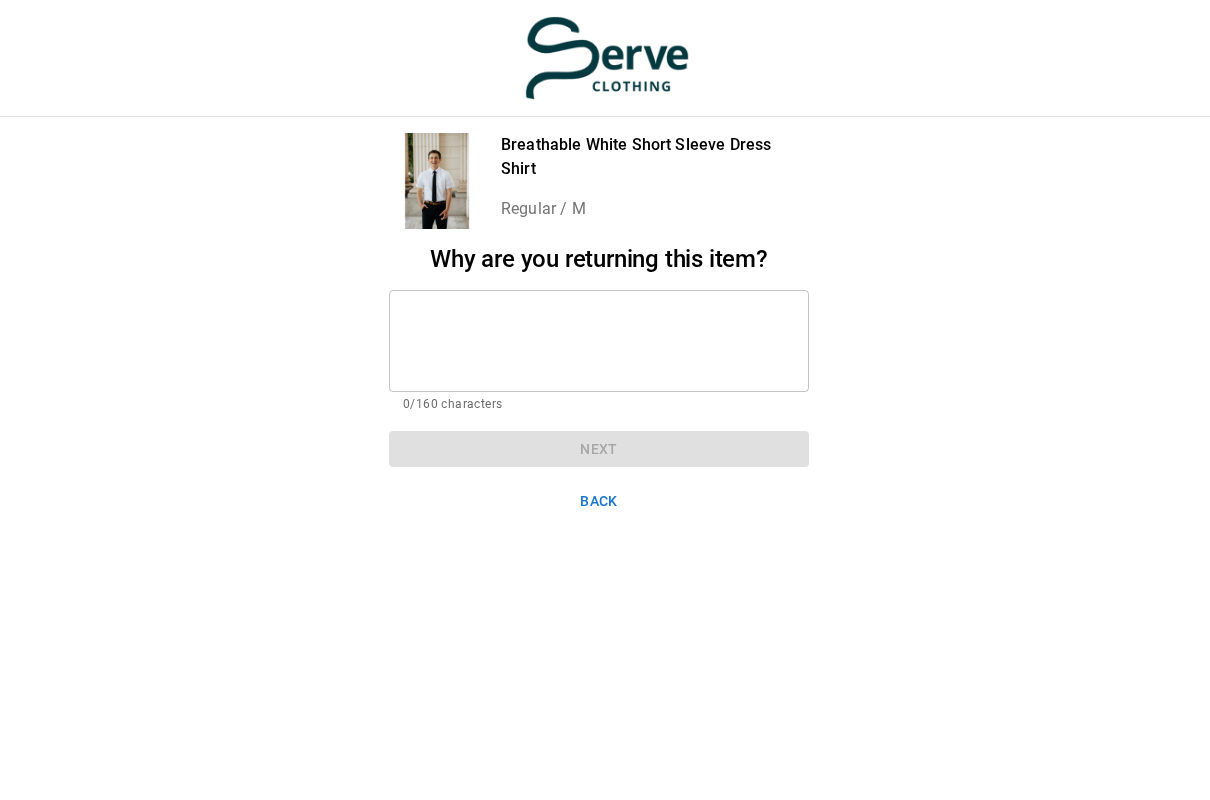 click at bounding box center [599, 340] 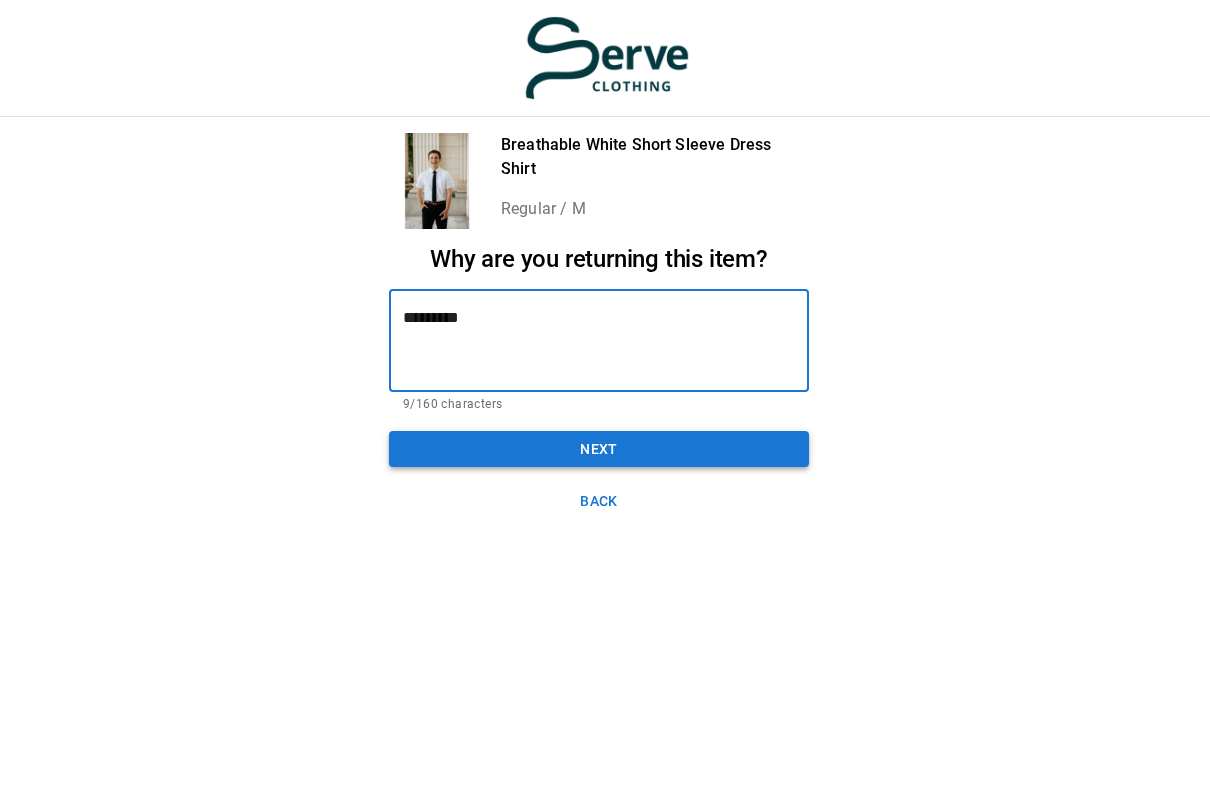 type on "*********" 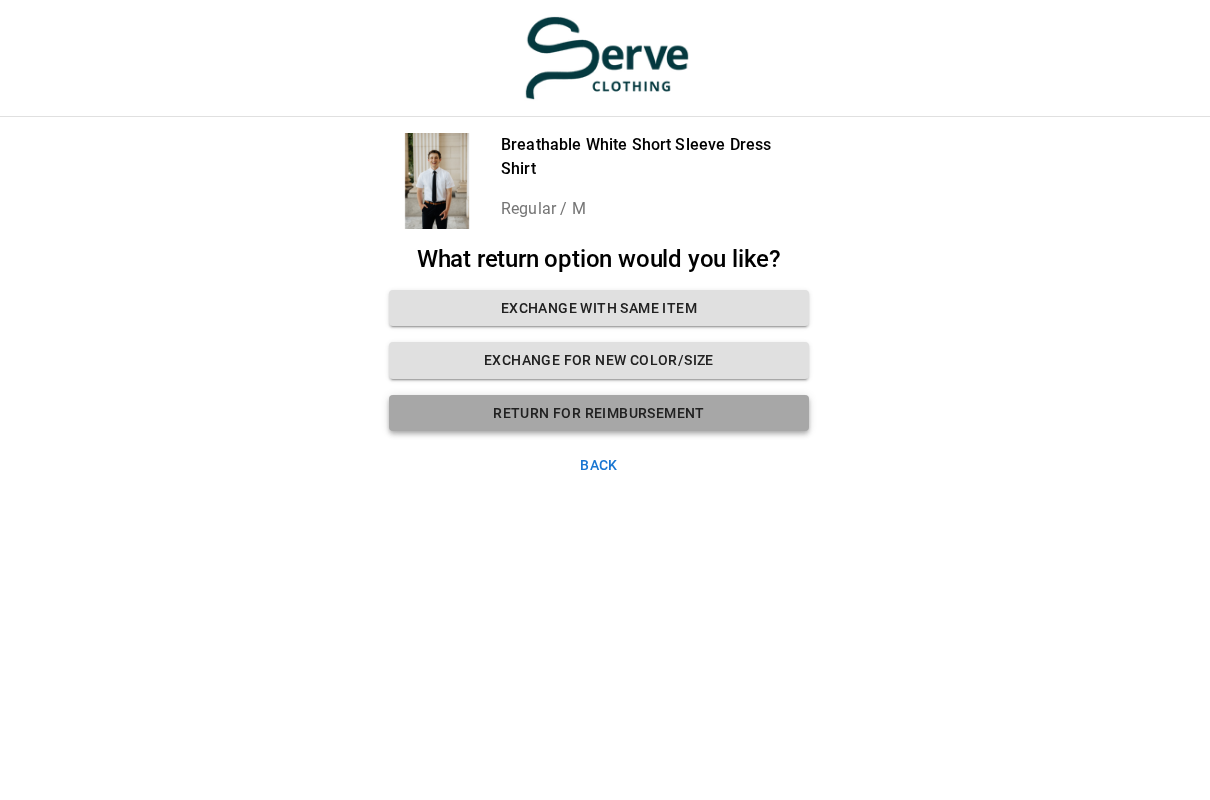 click on "Return for Reimbursement" at bounding box center [599, 413] 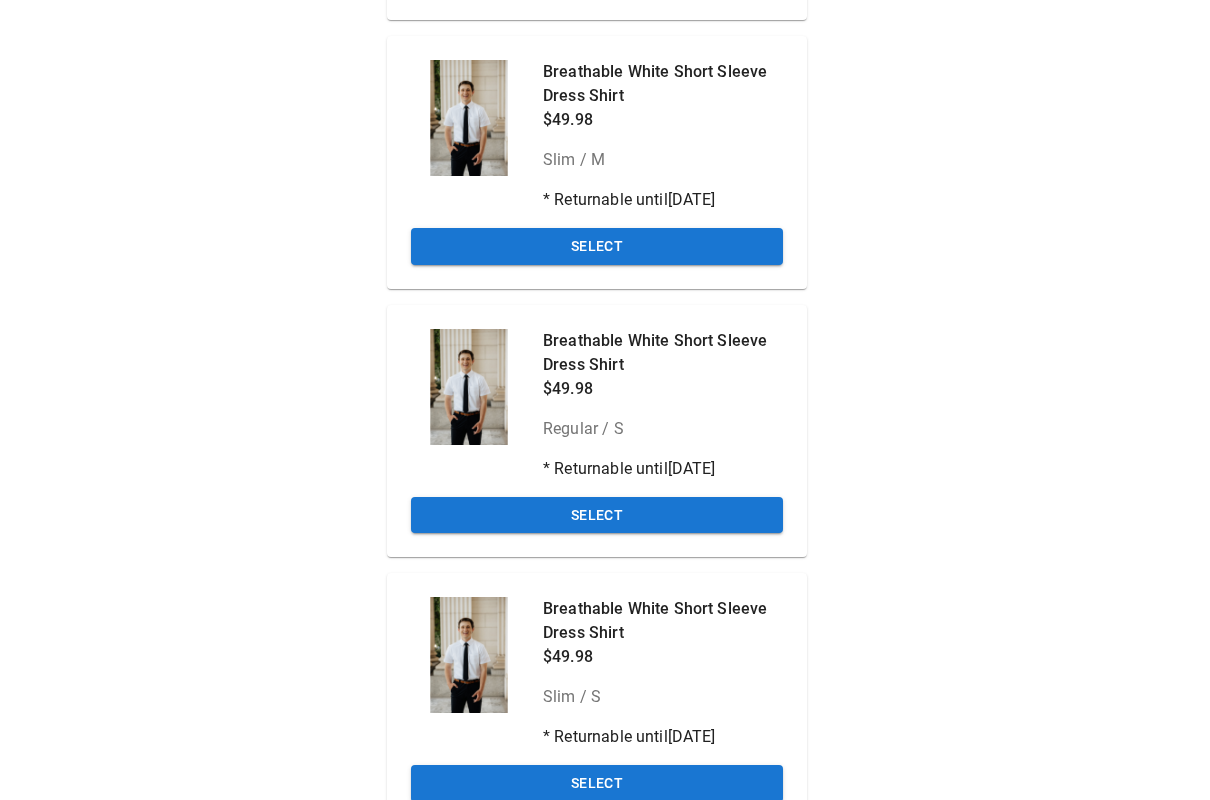 scroll, scrollTop: 1055, scrollLeft: 8, axis: both 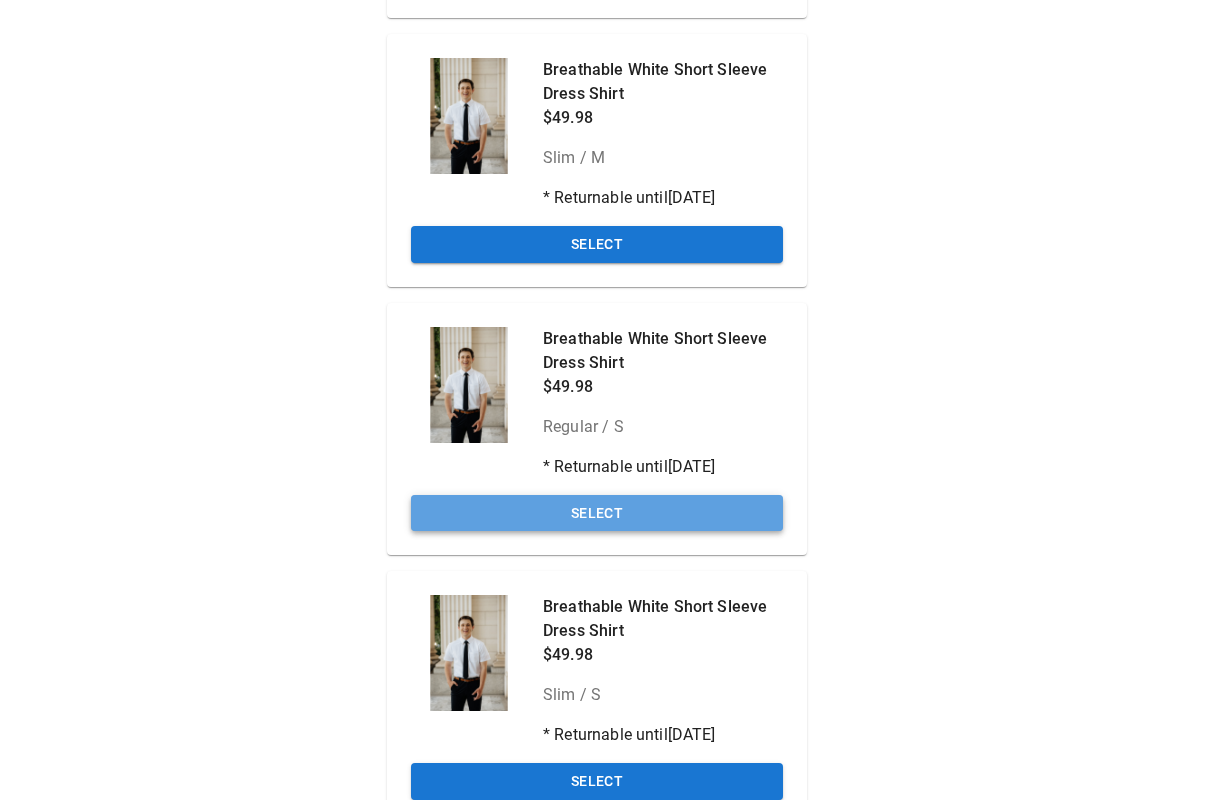 click on "Select" at bounding box center [597, 513] 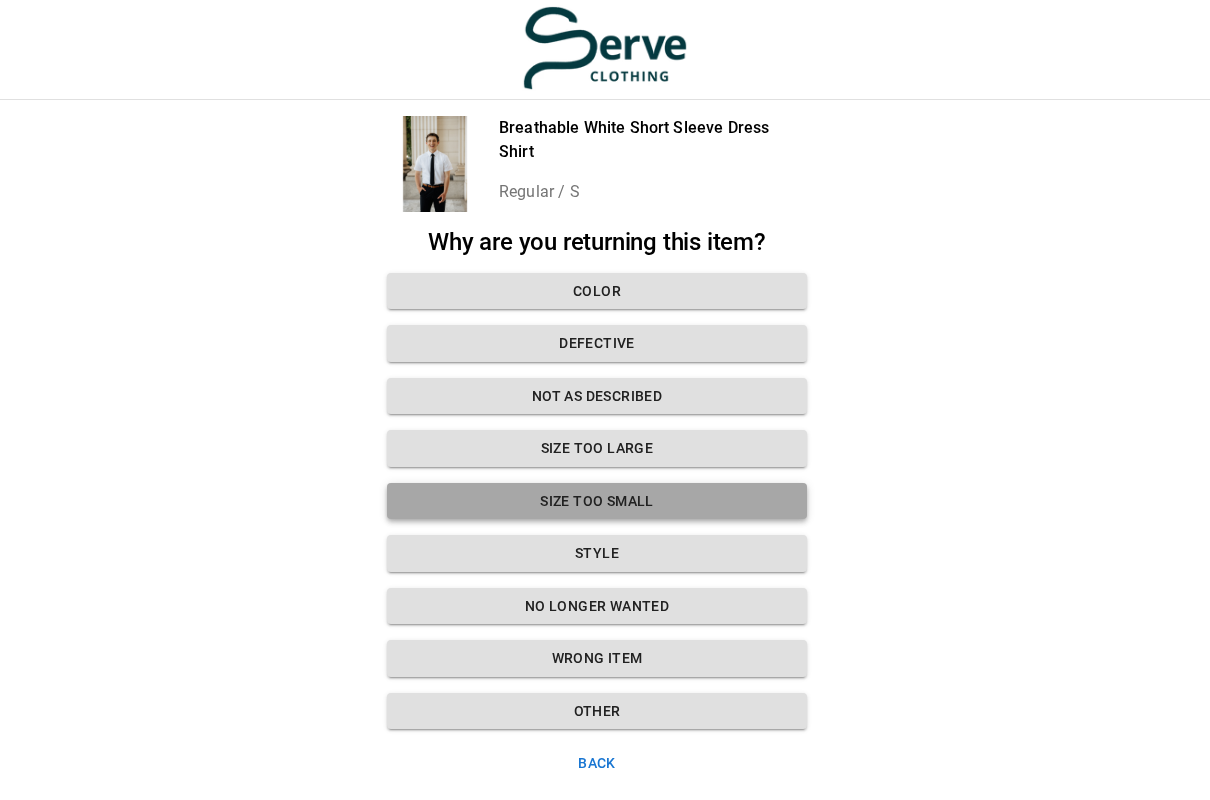 click on "Size too small" at bounding box center (597, 501) 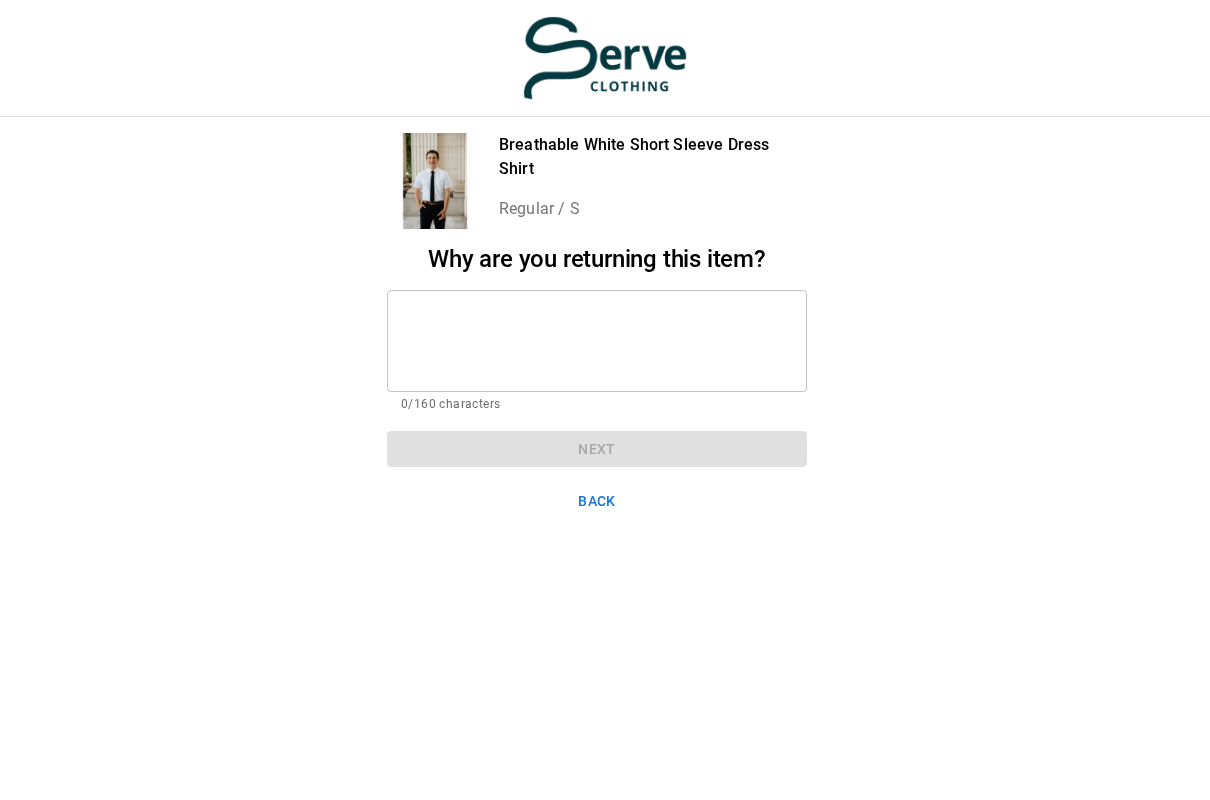 click at bounding box center (597, 340) 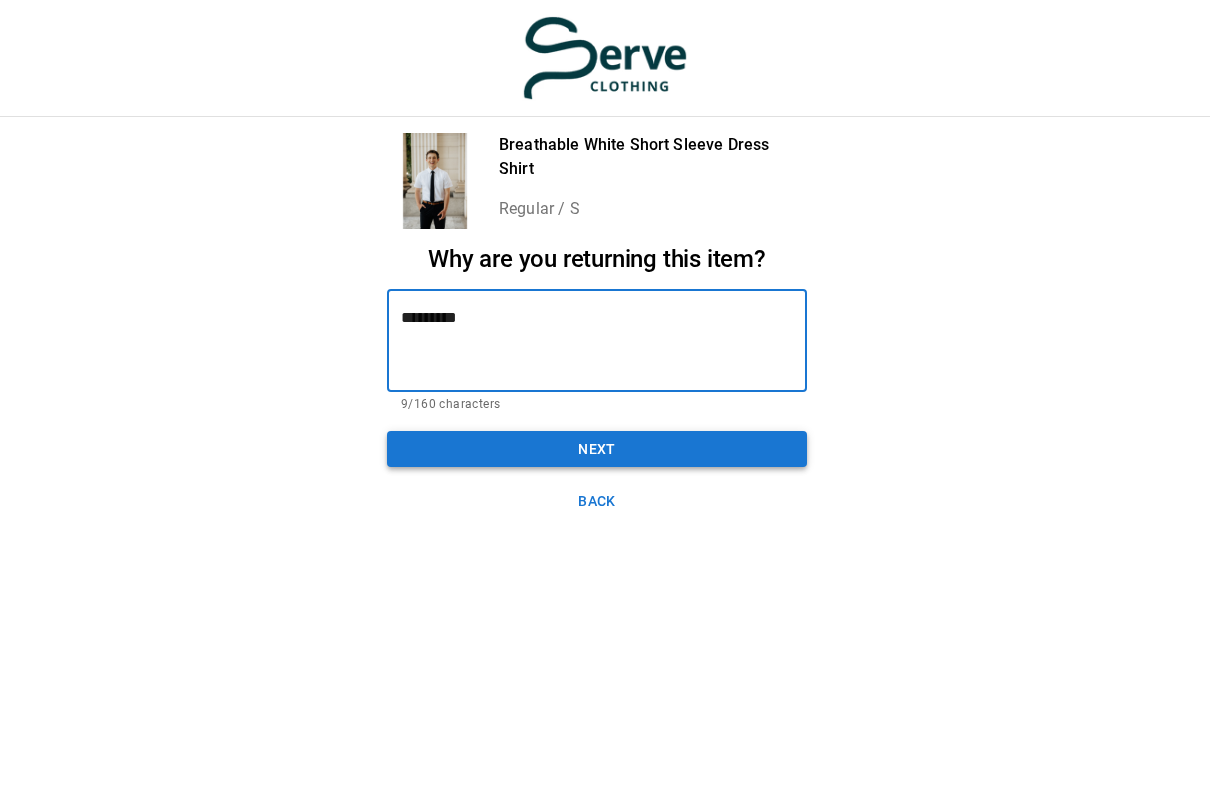type on "*********" 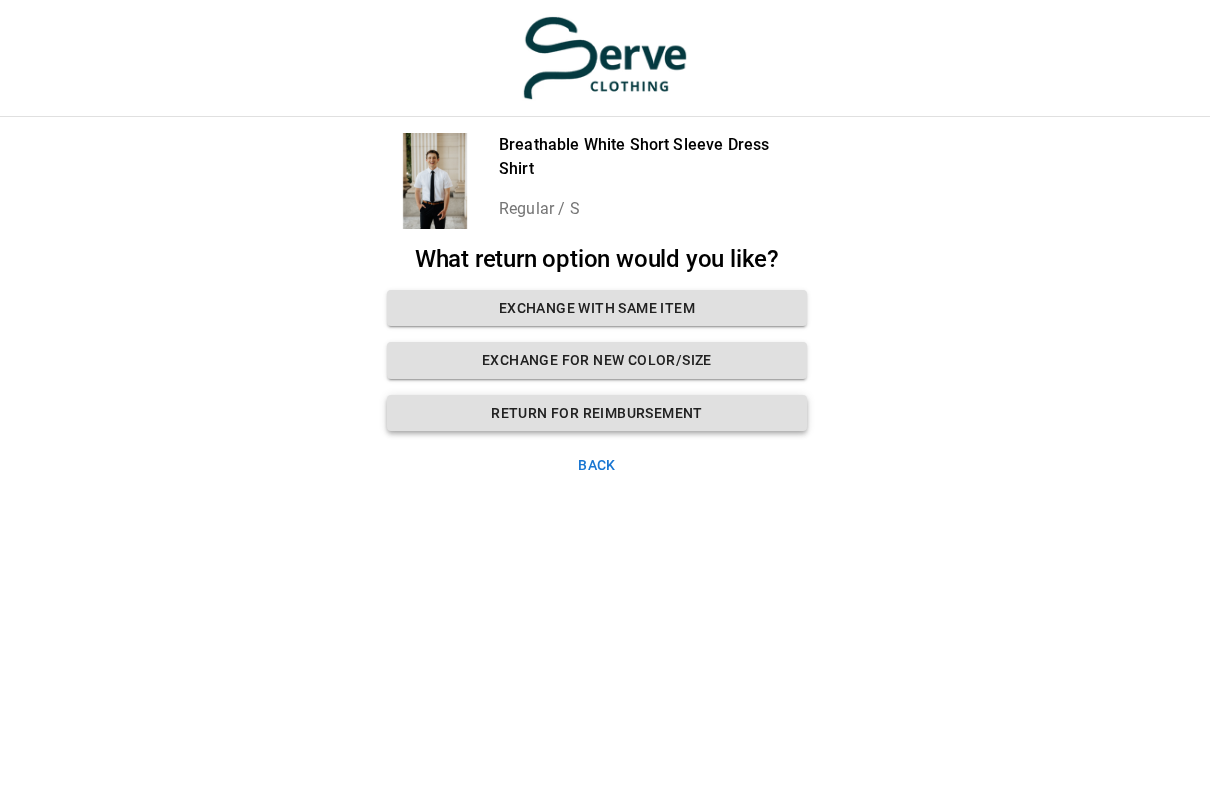 click on "Return for Reimbursement" at bounding box center (597, 413) 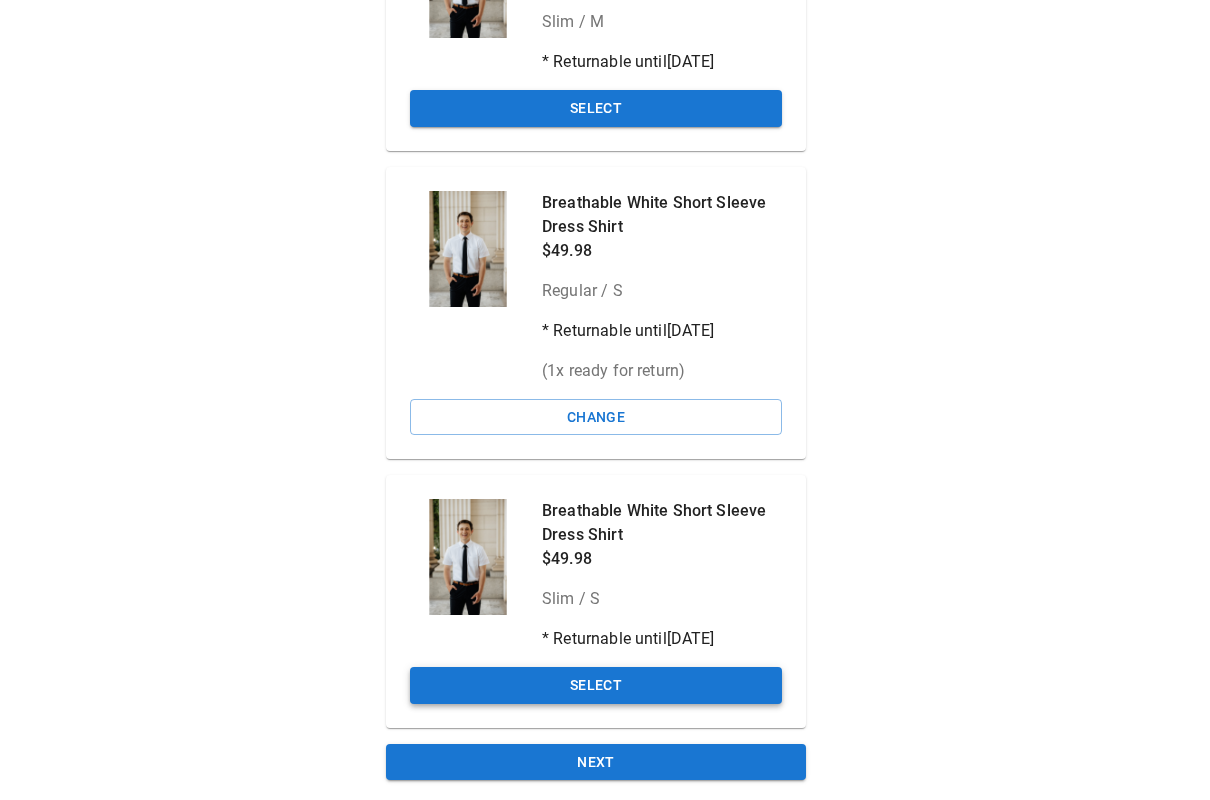 click on "Select" at bounding box center [596, 685] 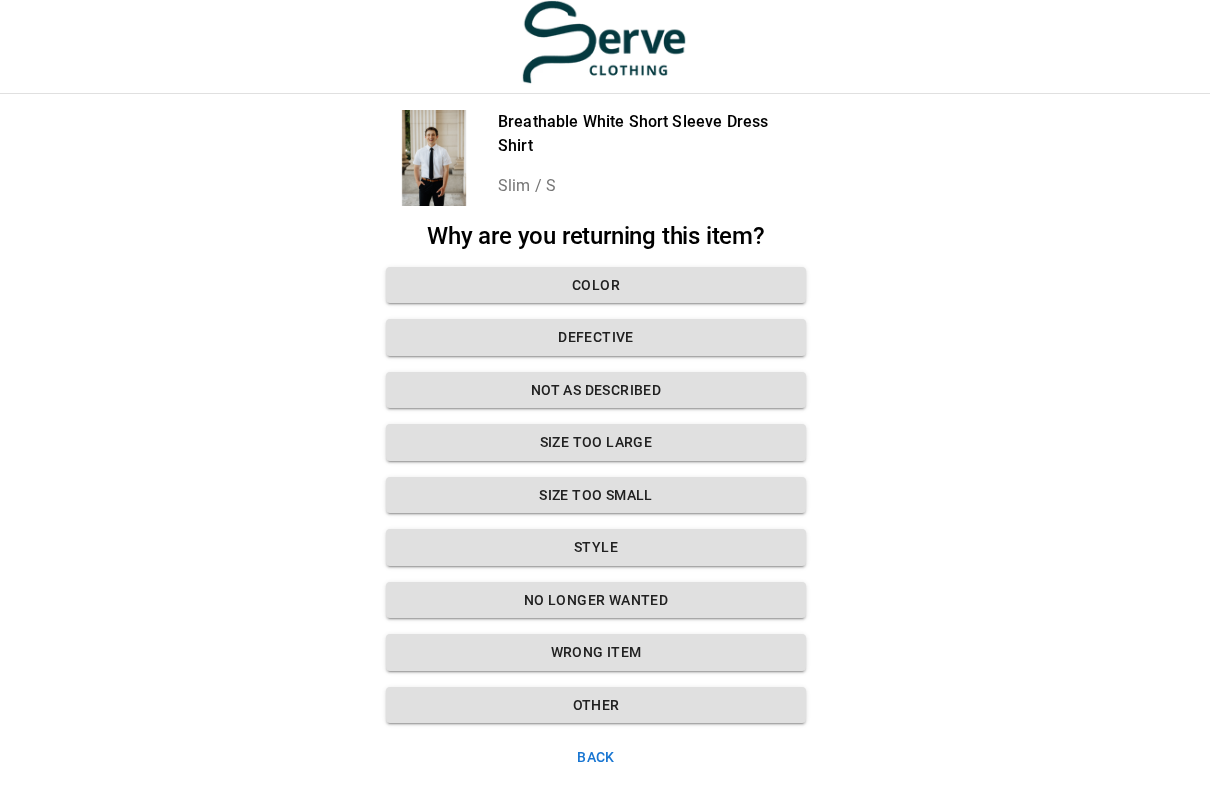 scroll, scrollTop: 3, scrollLeft: 9, axis: both 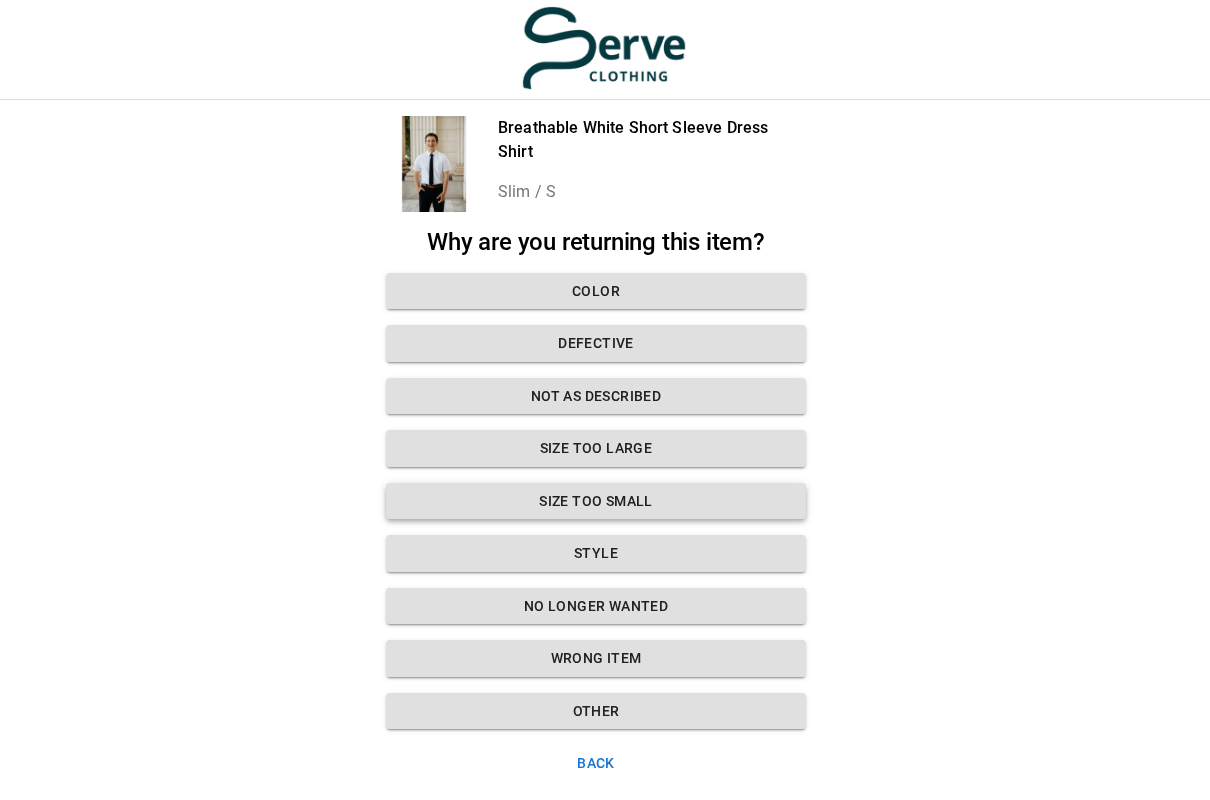 click on "Size too small" at bounding box center (596, 501) 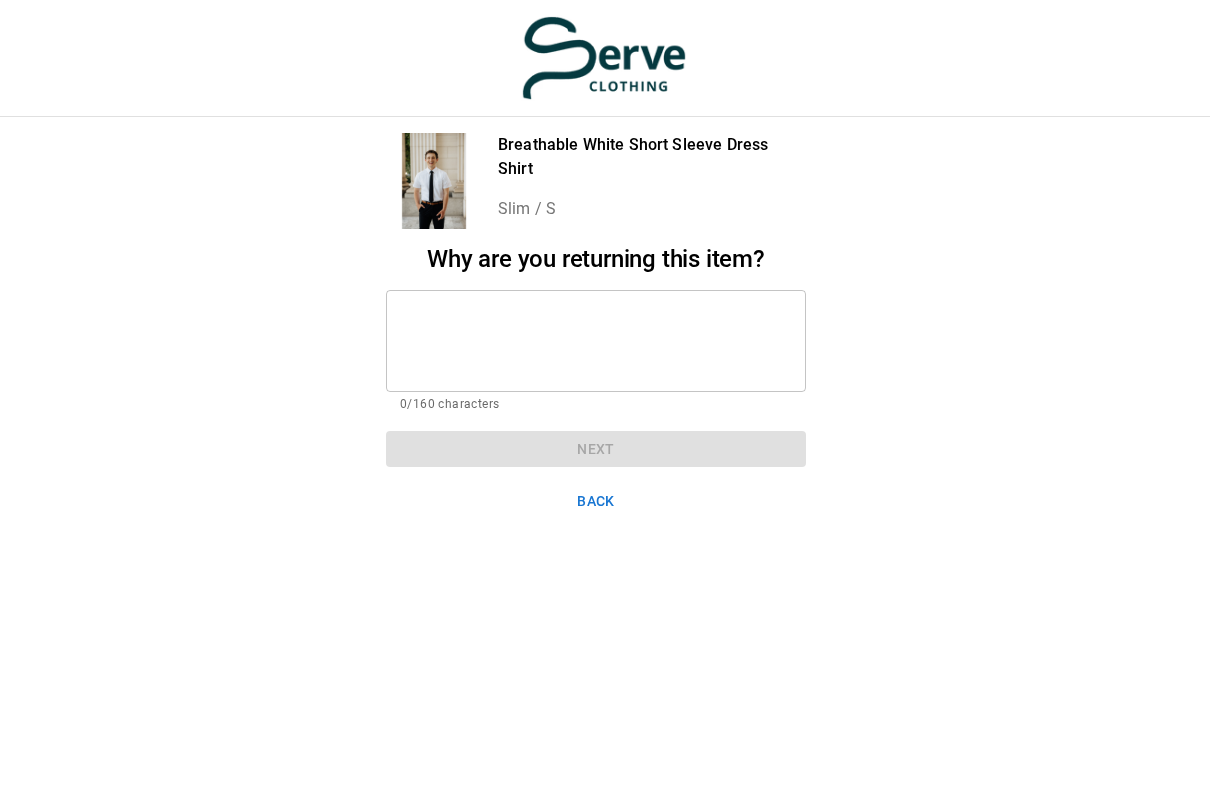 scroll, scrollTop: 0, scrollLeft: 9, axis: horizontal 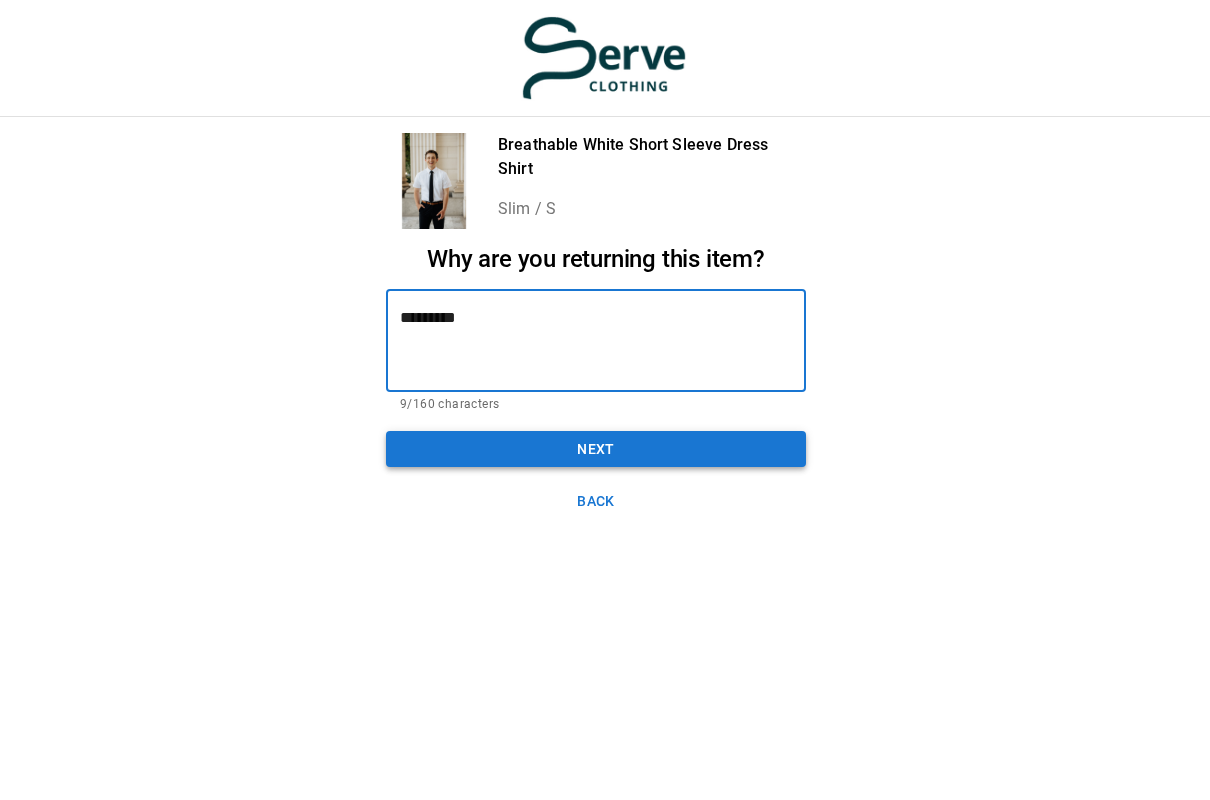 type on "*********" 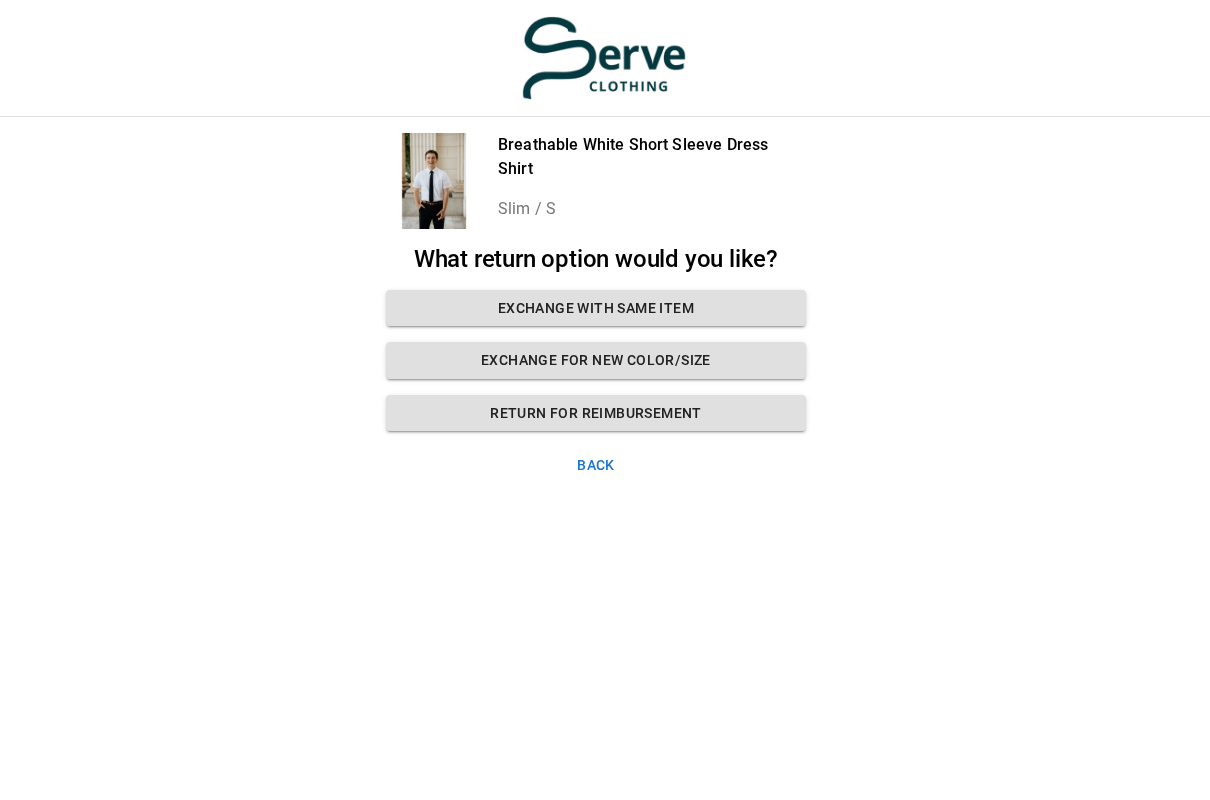 scroll, scrollTop: 0, scrollLeft: 9, axis: horizontal 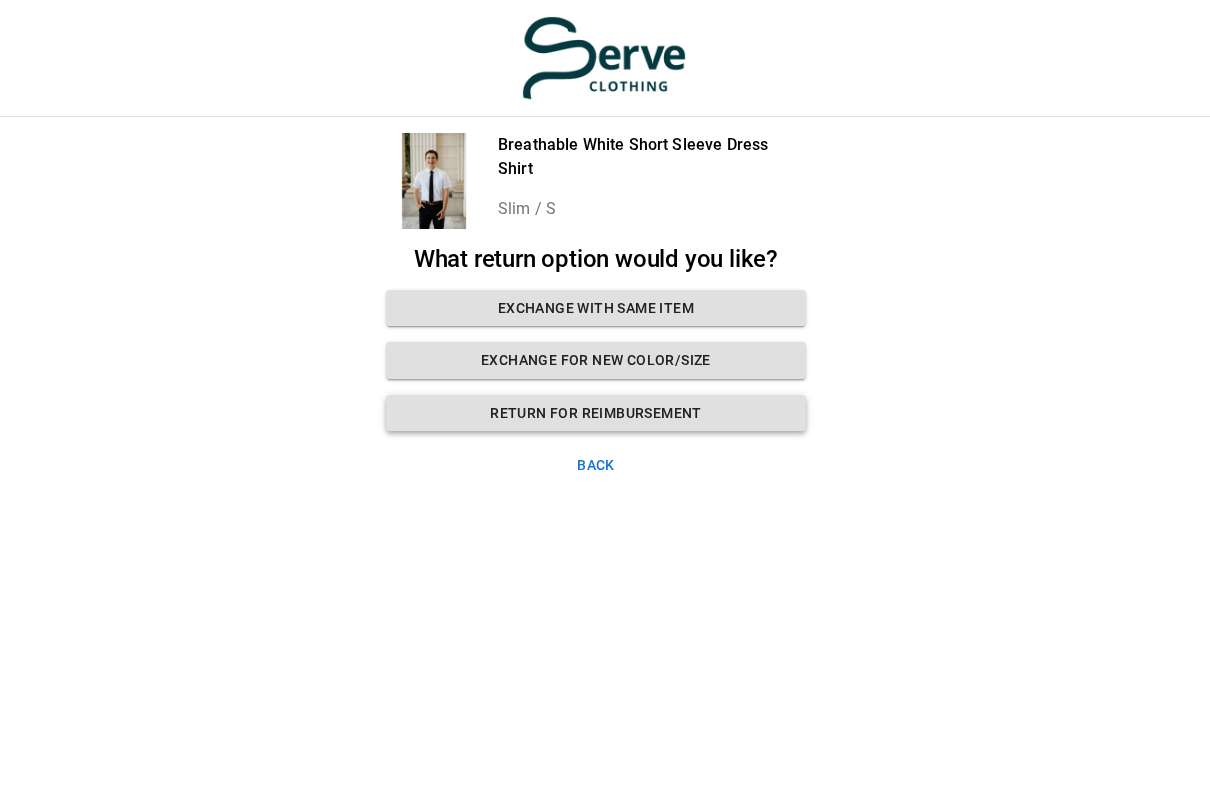 click on "Return for Reimbursement" at bounding box center [596, 413] 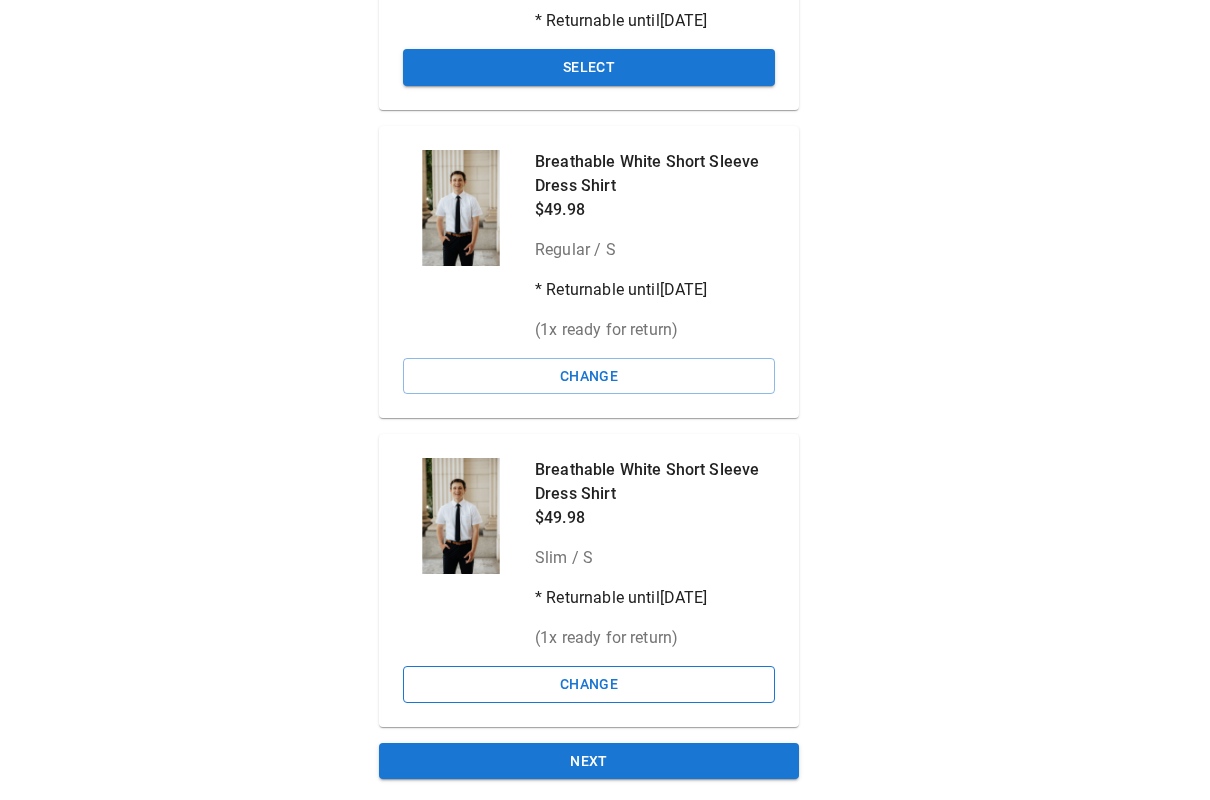 scroll, scrollTop: 1231, scrollLeft: 16, axis: both 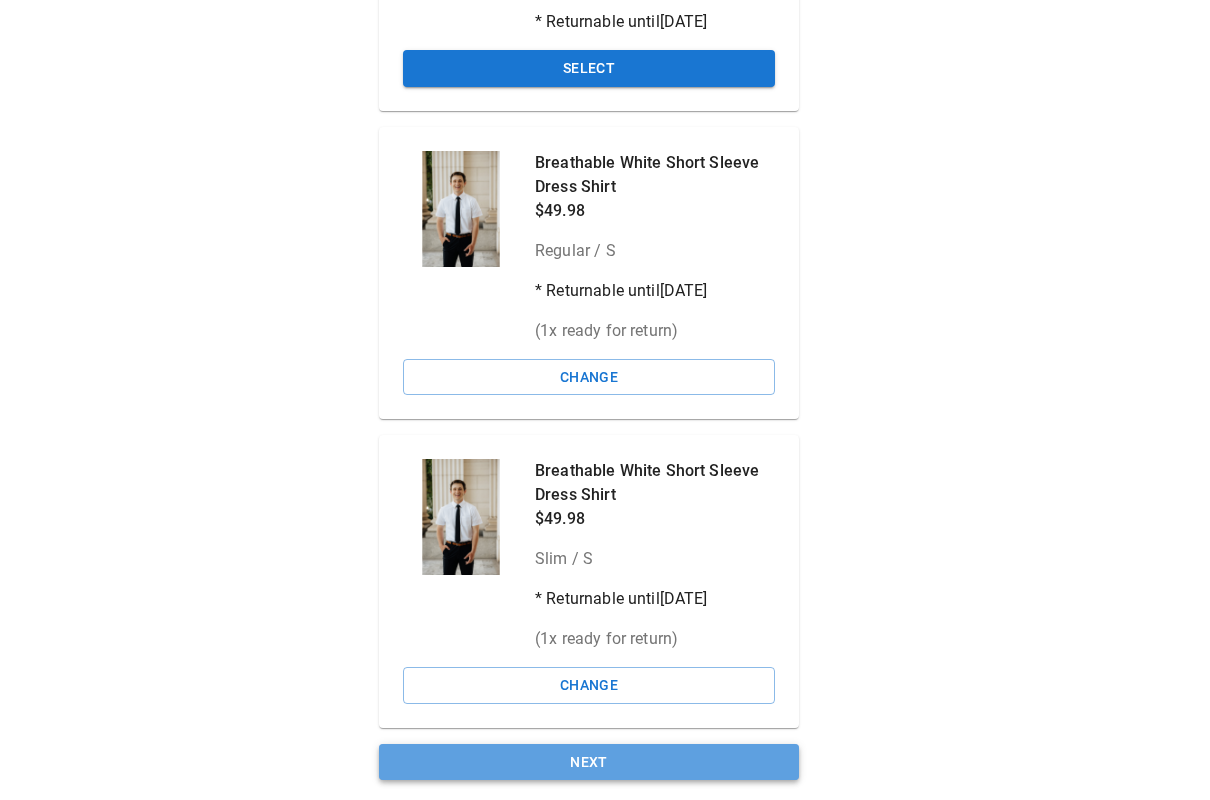click on "Next" at bounding box center [589, 762] 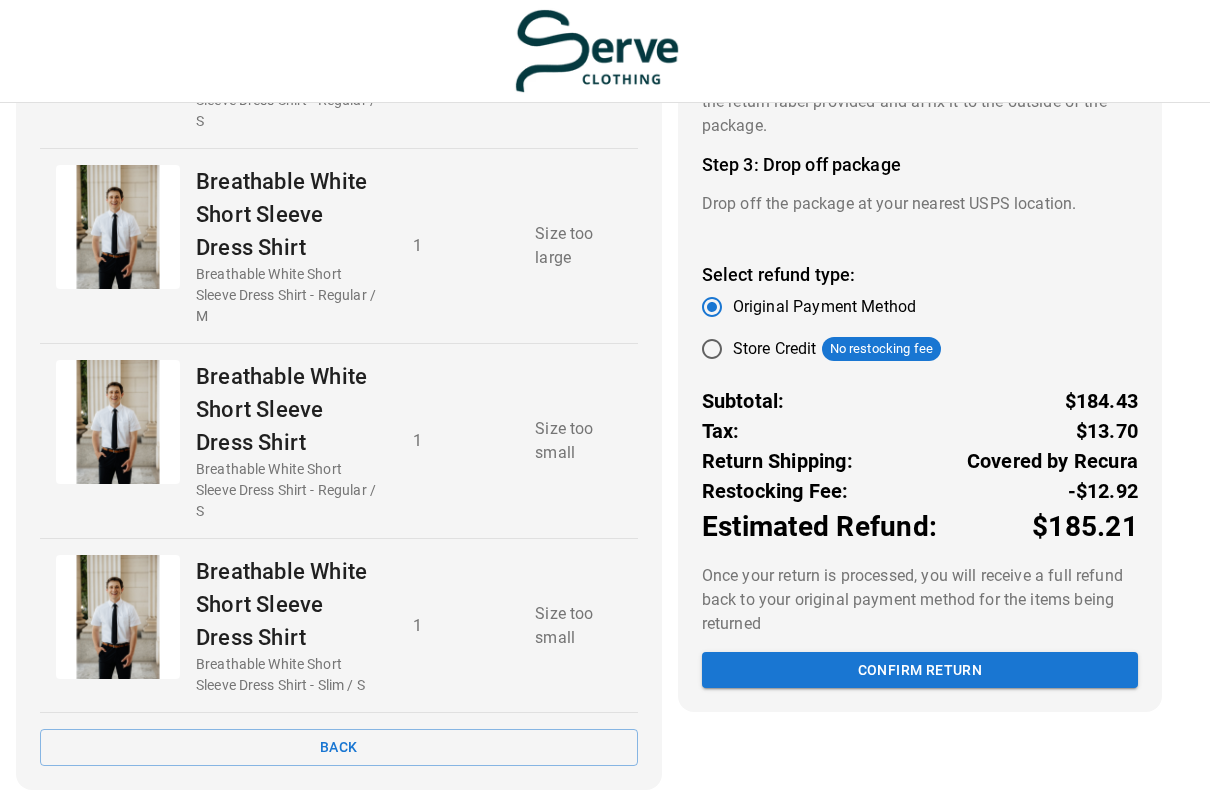 scroll, scrollTop: 341, scrollLeft: 0, axis: vertical 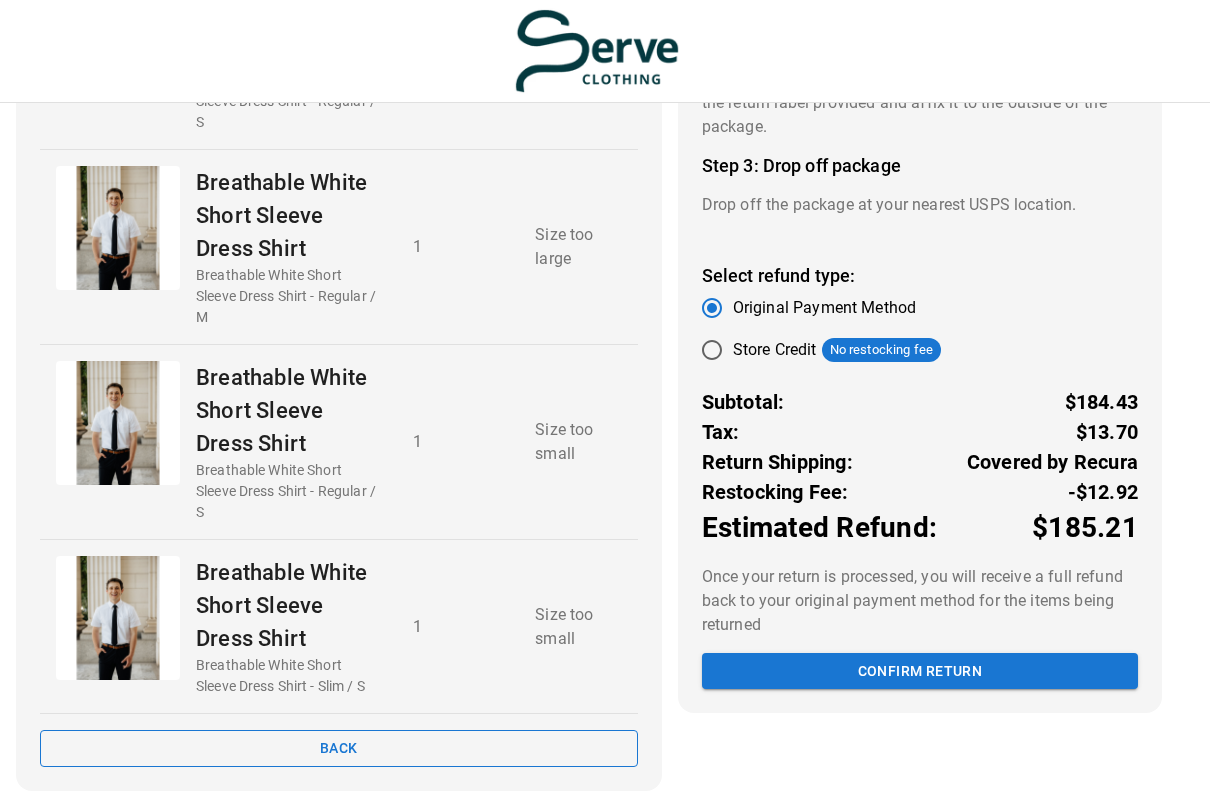 click on "Back" at bounding box center (339, 748) 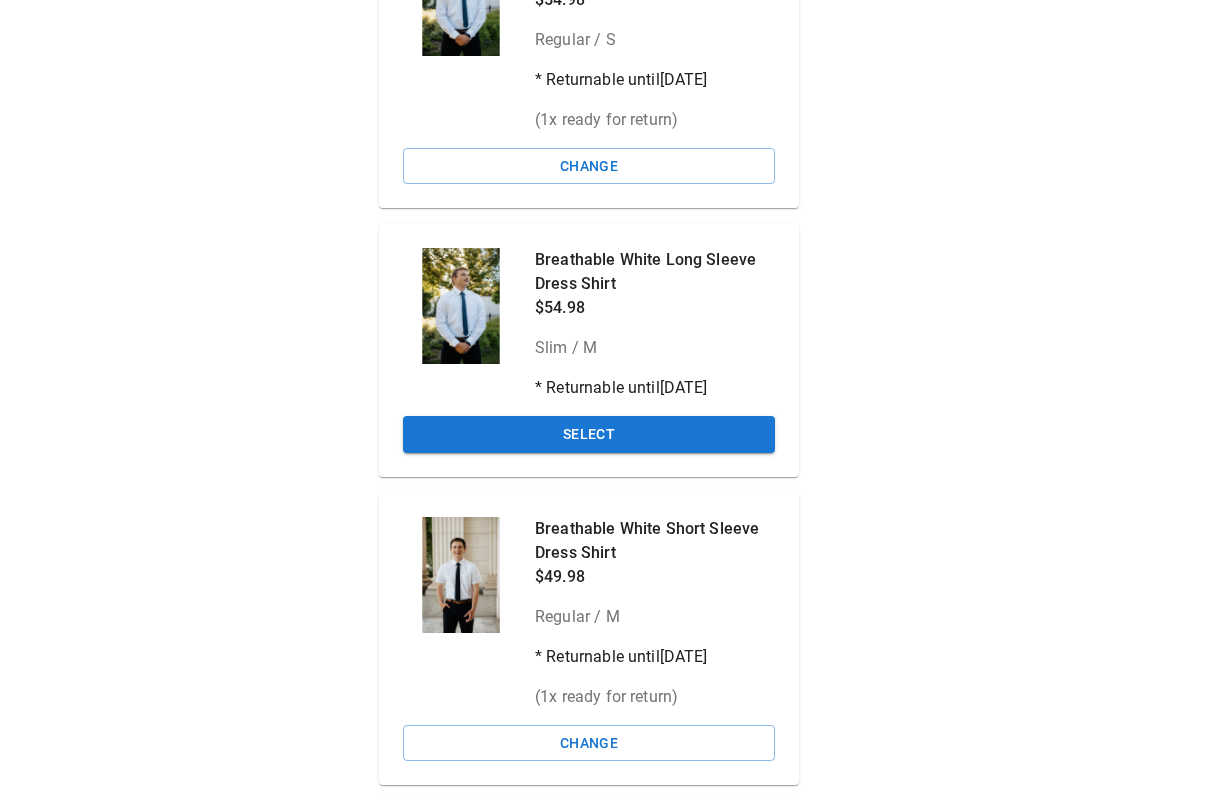 scroll, scrollTop: 127, scrollLeft: 16, axis: both 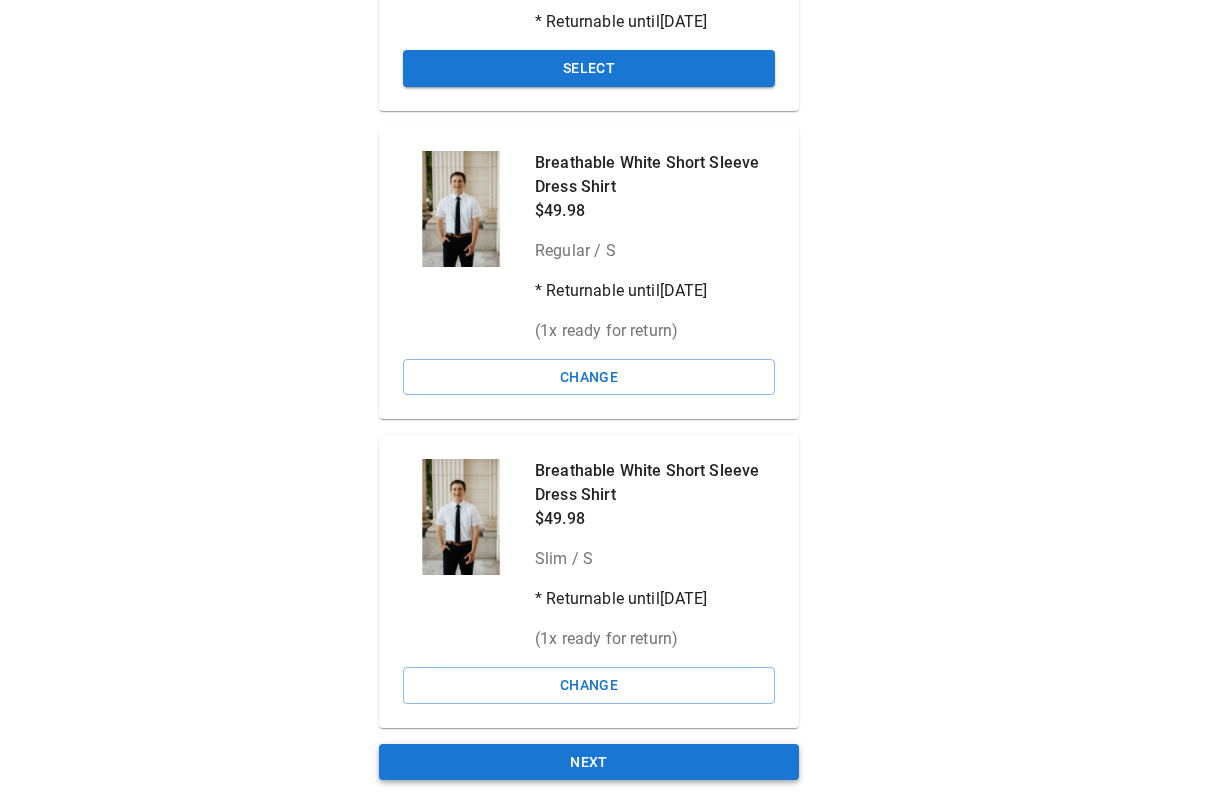 click on "Next" at bounding box center (589, 762) 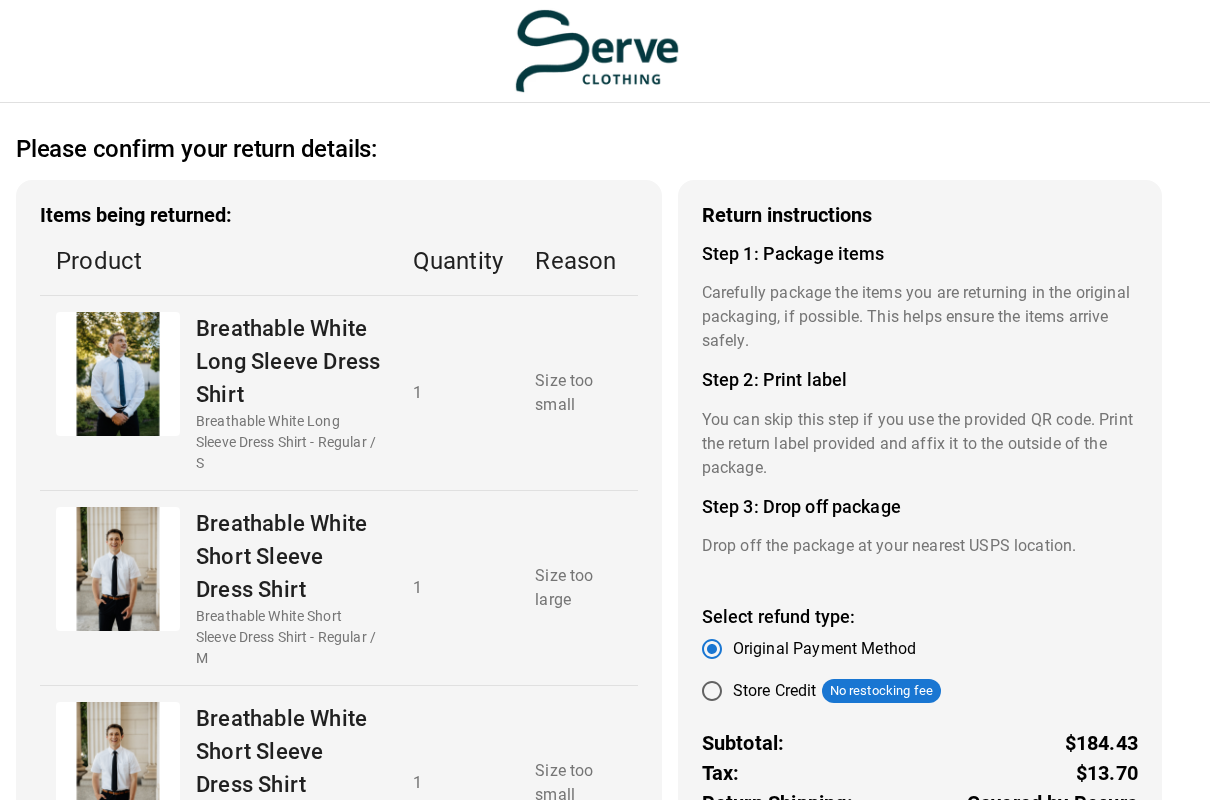 scroll, scrollTop: 0, scrollLeft: 16, axis: horizontal 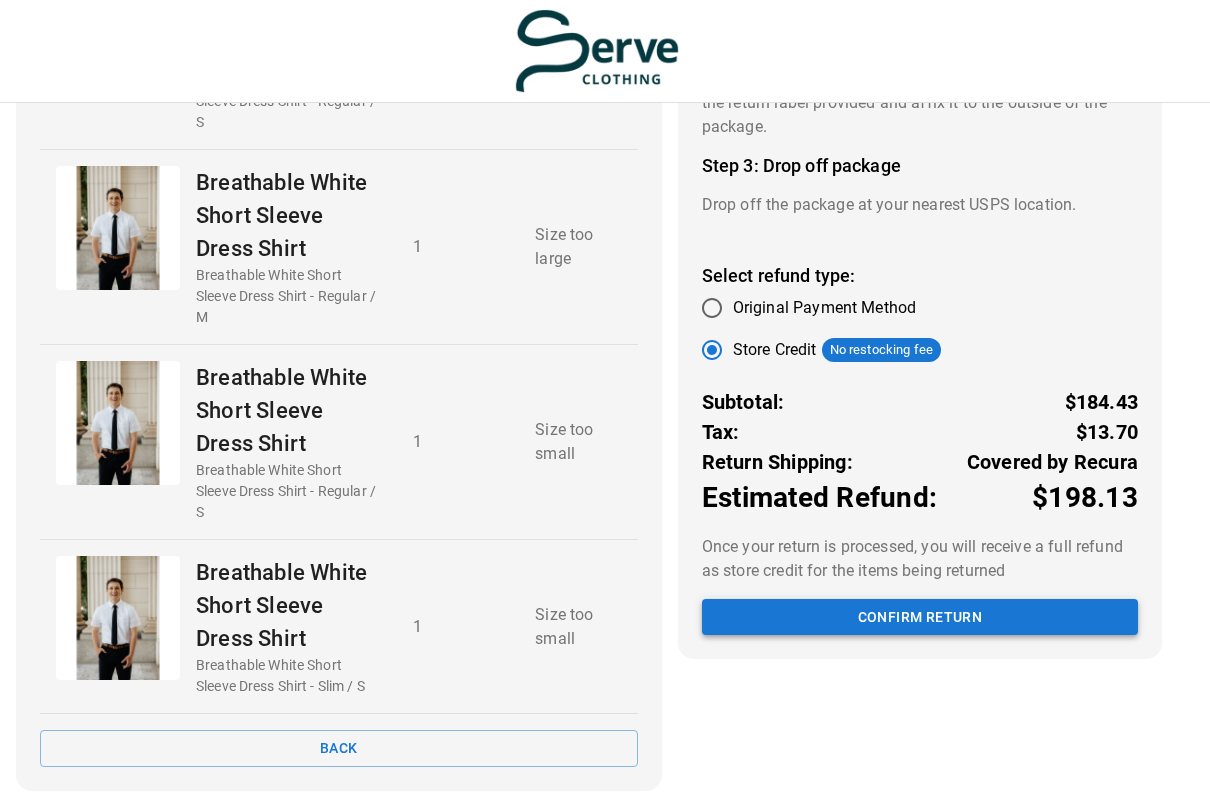 click on "Confirm return" at bounding box center (920, 617) 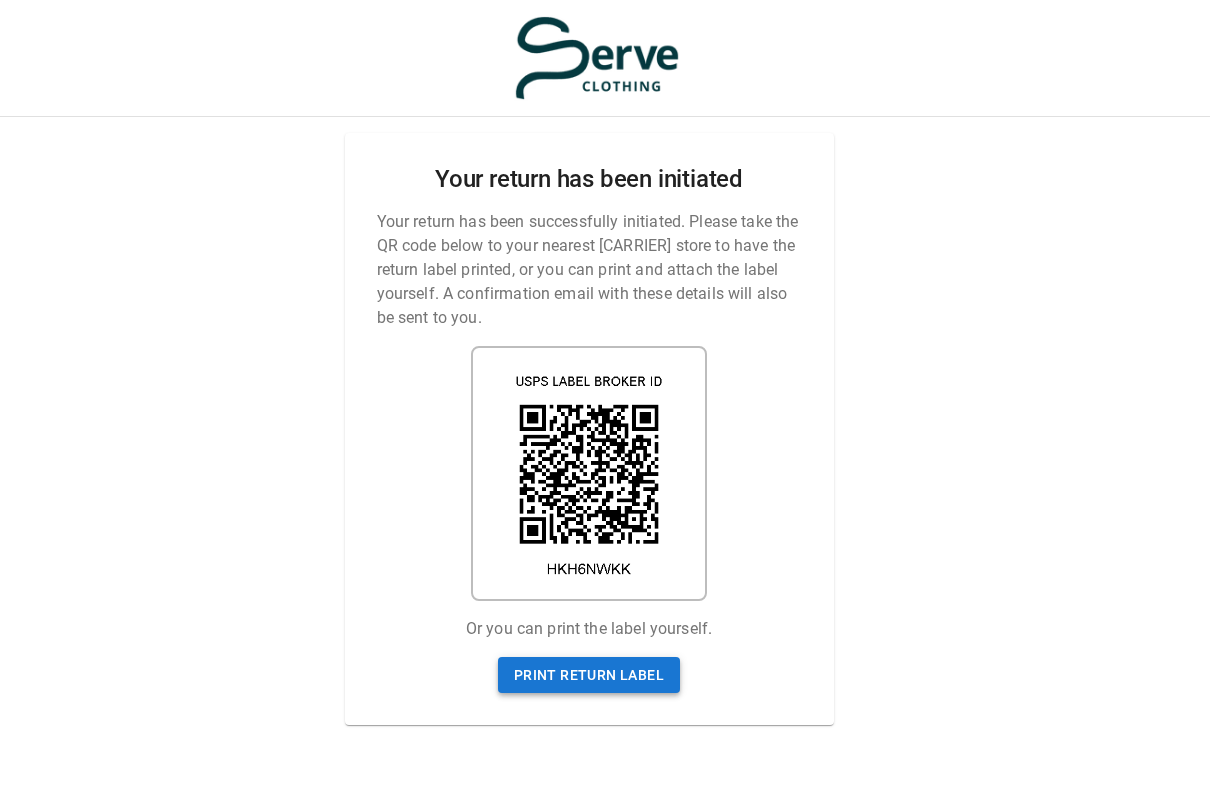 click on "Print return label" at bounding box center [589, 675] 